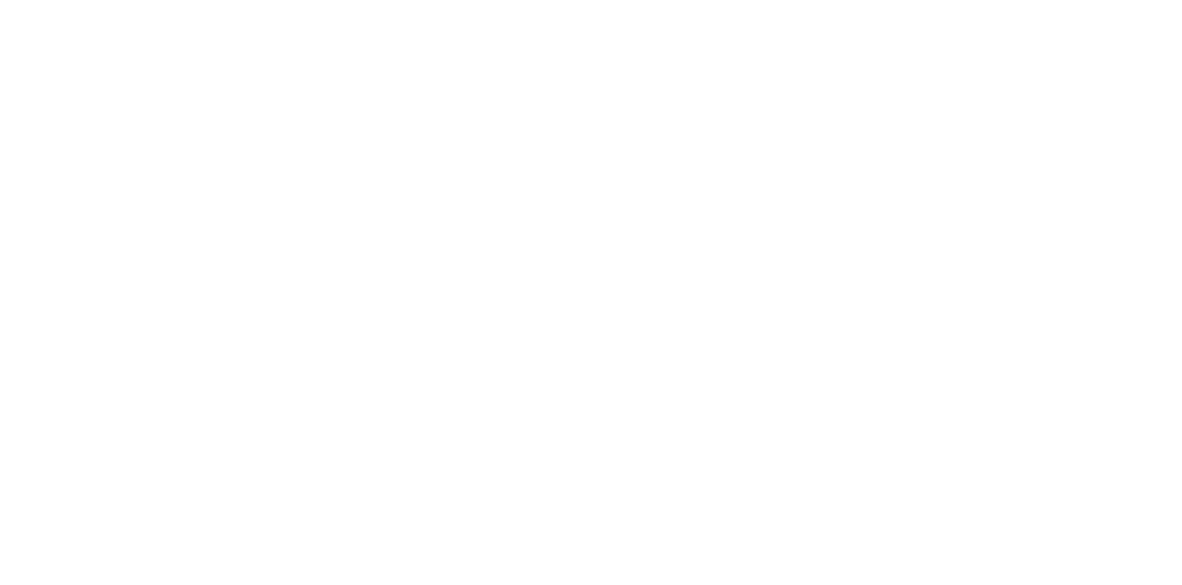 scroll, scrollTop: 0, scrollLeft: 0, axis: both 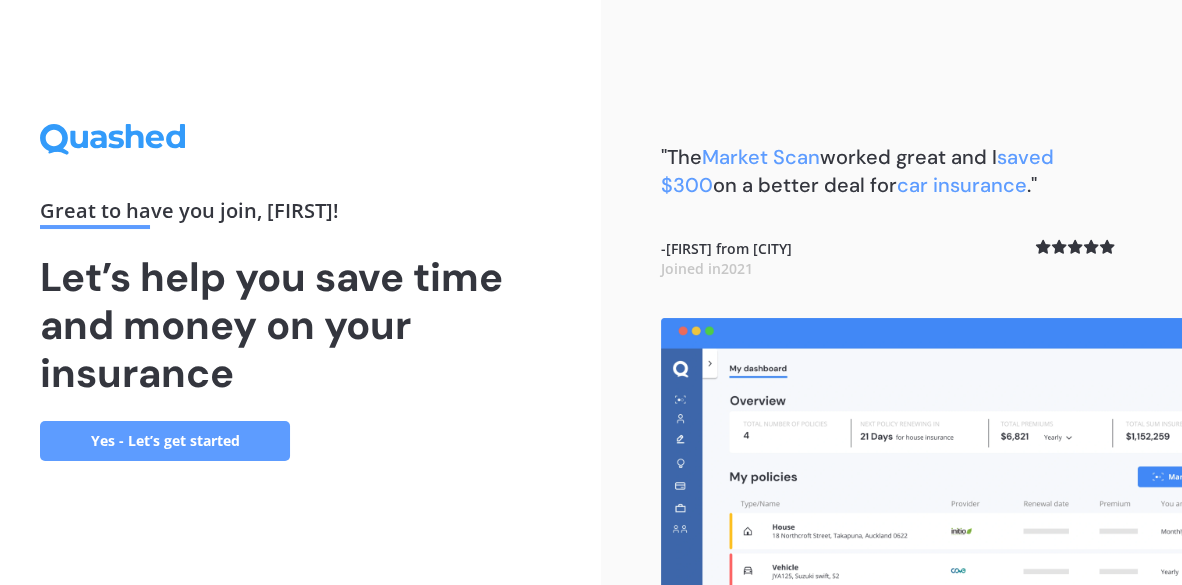 click on "Yes - Let’s get started" at bounding box center [165, 441] 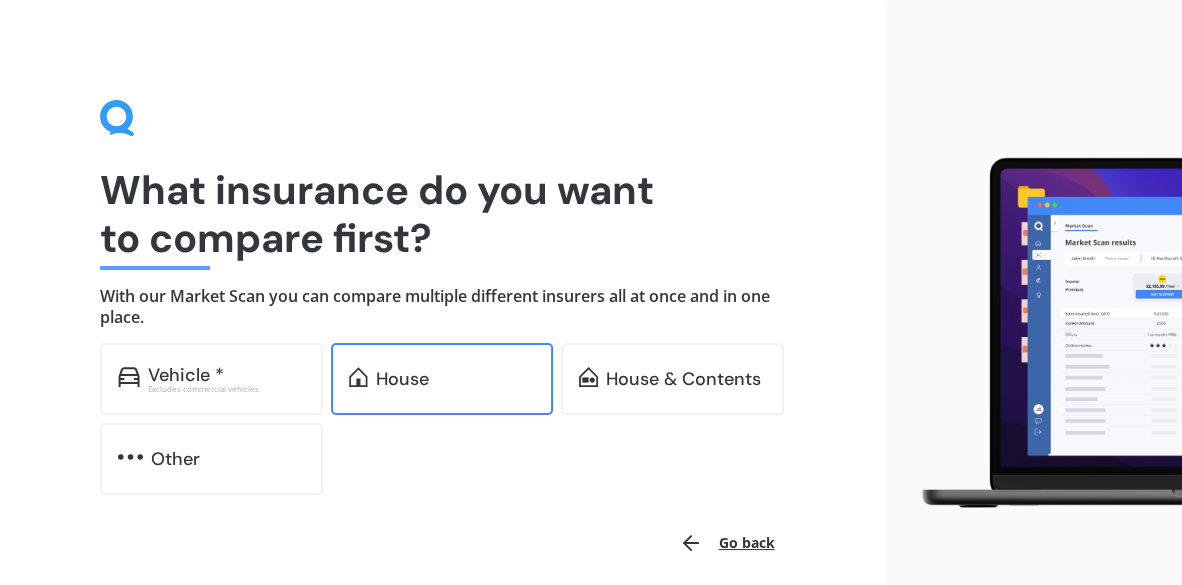 click on "House" at bounding box center (442, 379) 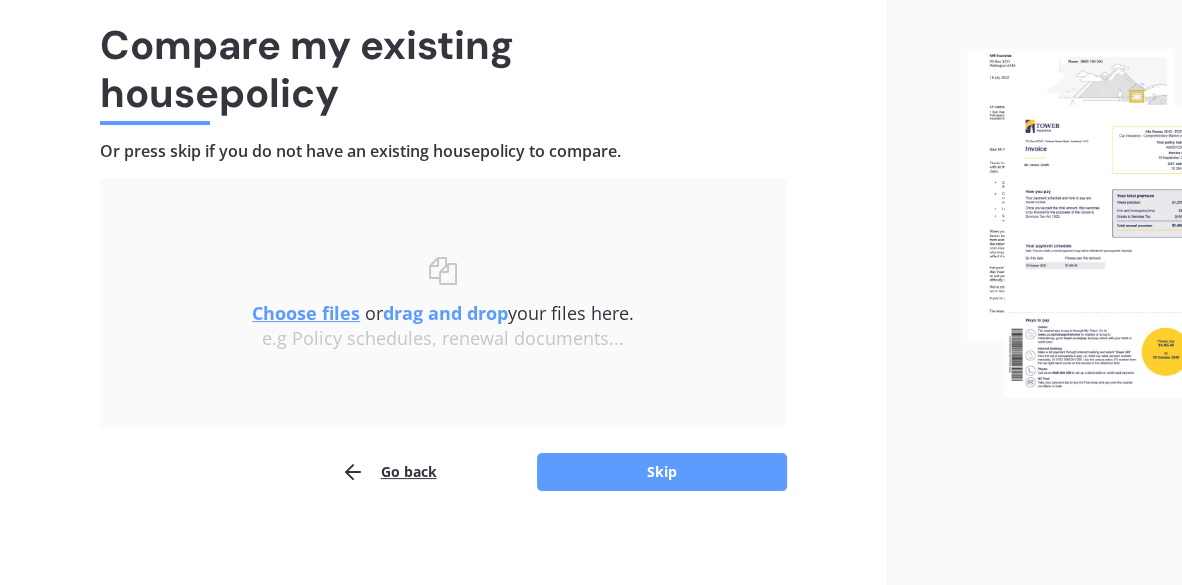 scroll, scrollTop: 152, scrollLeft: 0, axis: vertical 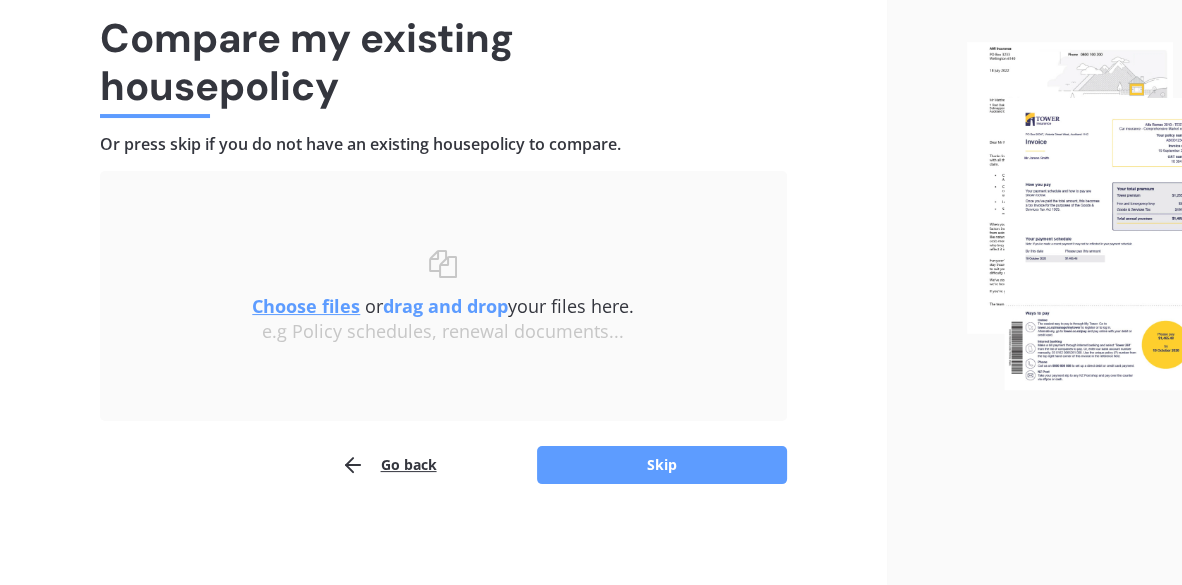 click on "Choose files" at bounding box center [306, 306] 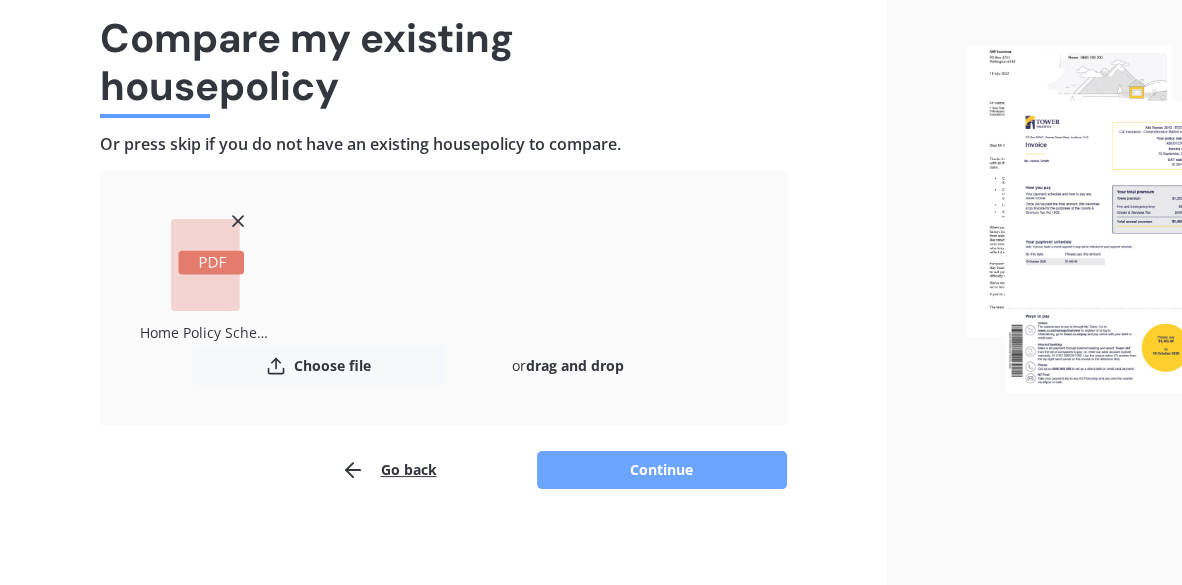 click on "Continue" at bounding box center [662, 470] 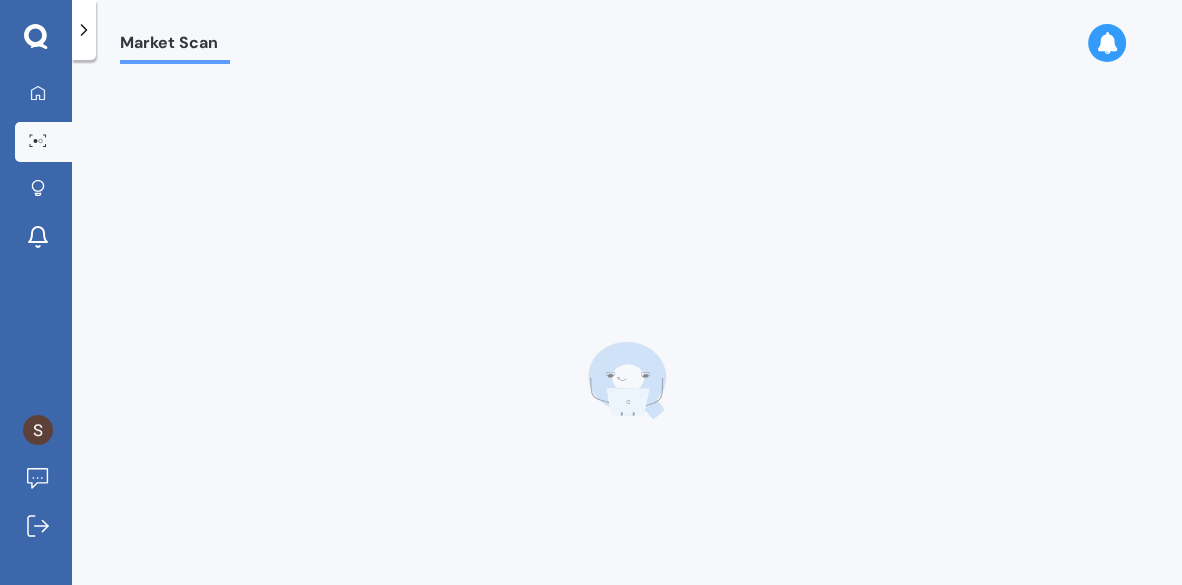 scroll, scrollTop: 0, scrollLeft: 0, axis: both 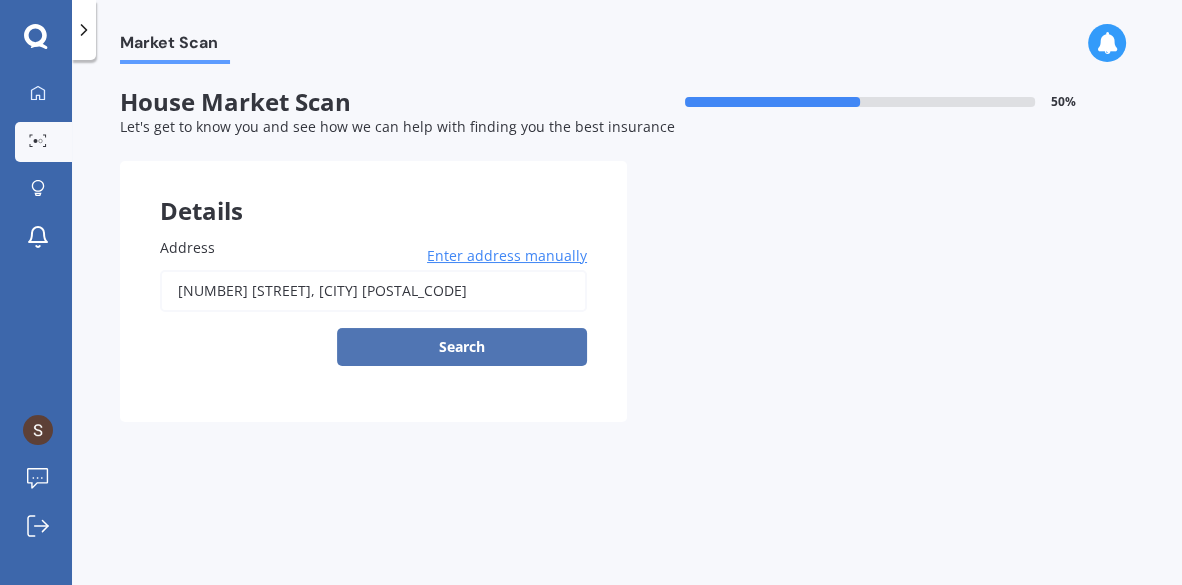 click on "Search" at bounding box center [462, 347] 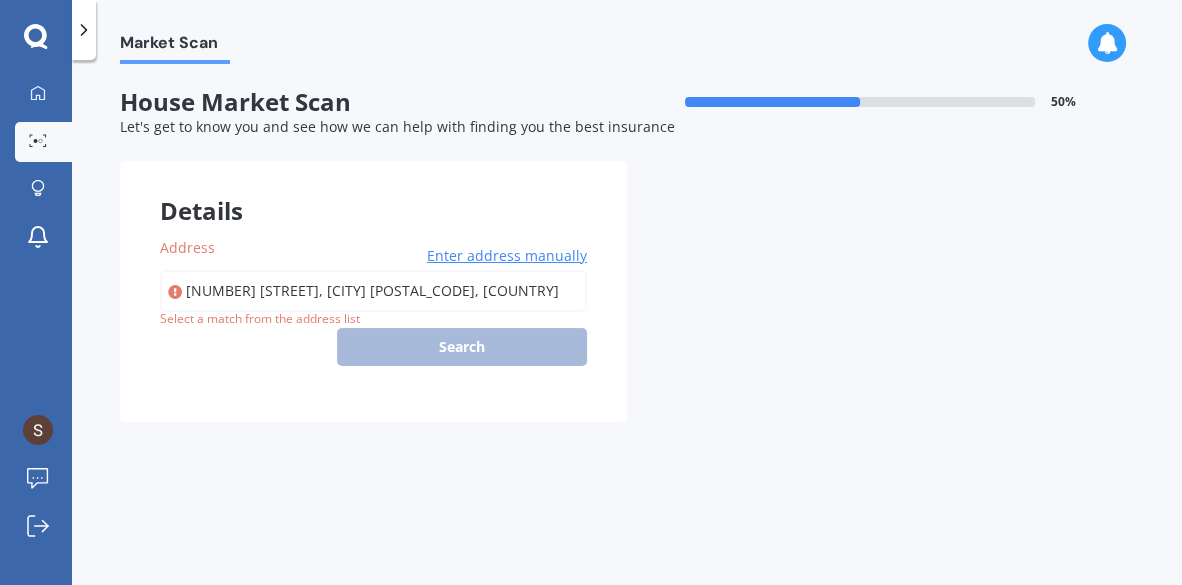 type on "[NUMBER] [STREET], [CITY] [POSTAL_CODE]" 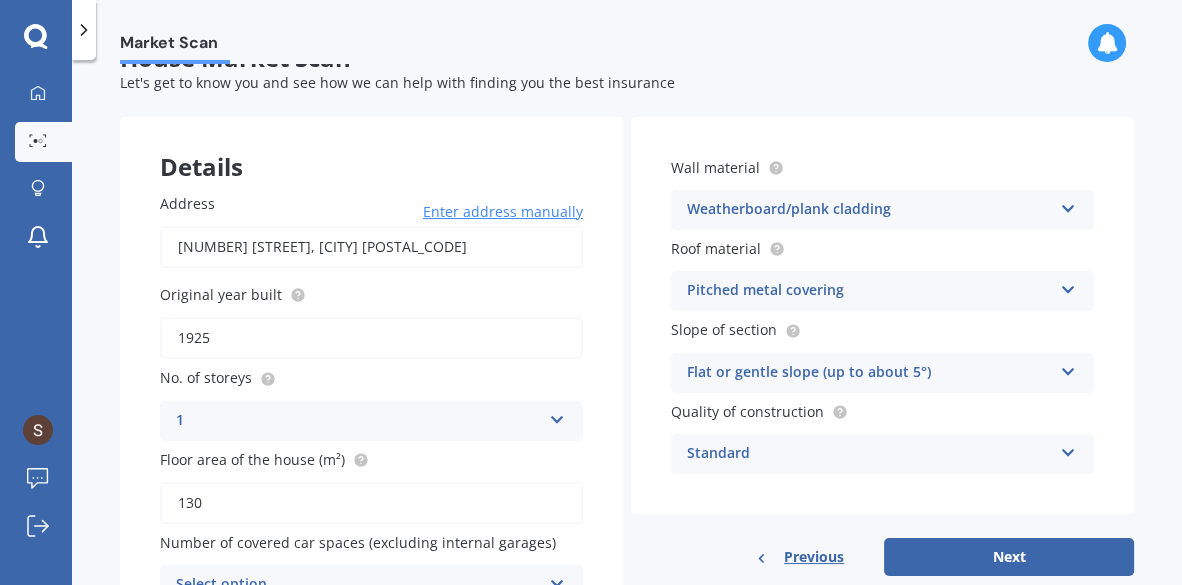 scroll, scrollTop: 152, scrollLeft: 0, axis: vertical 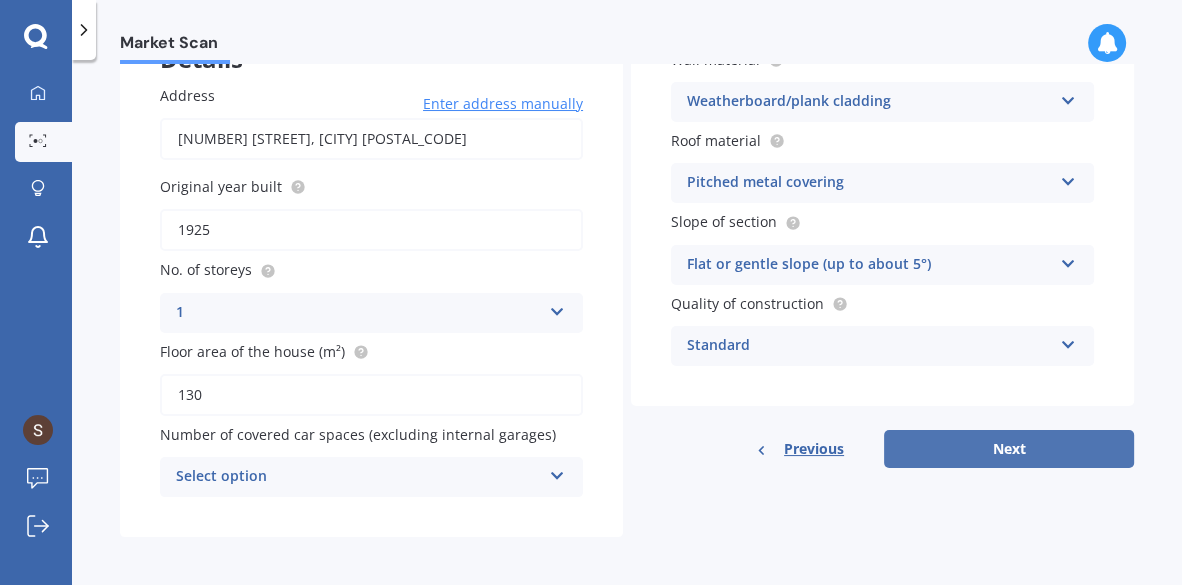 click on "Next" at bounding box center (1009, 449) 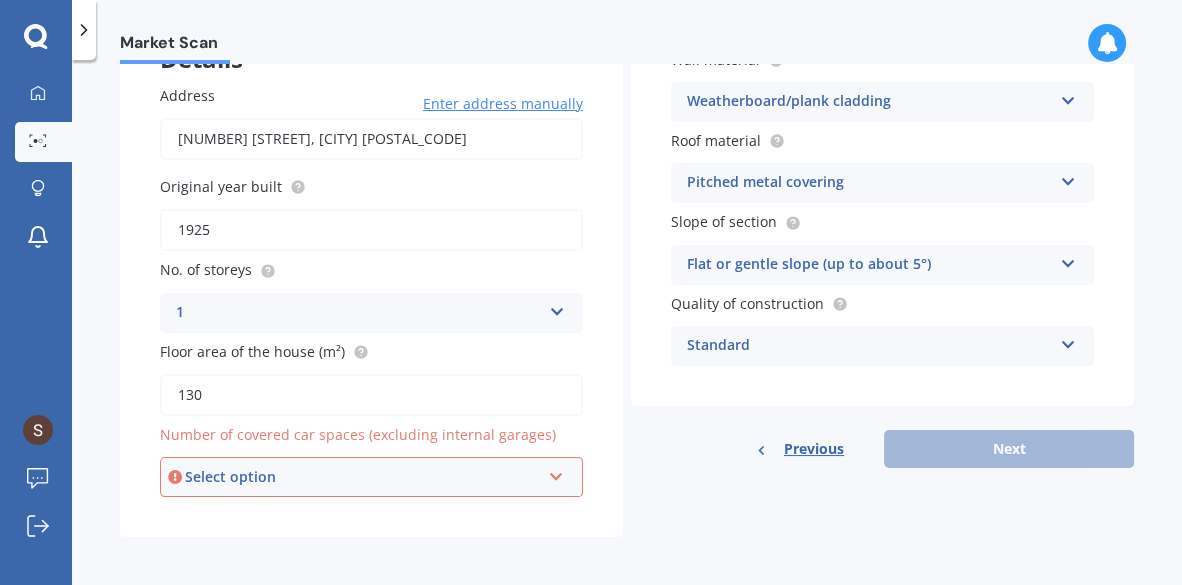 click on "Select option" at bounding box center (362, 477) 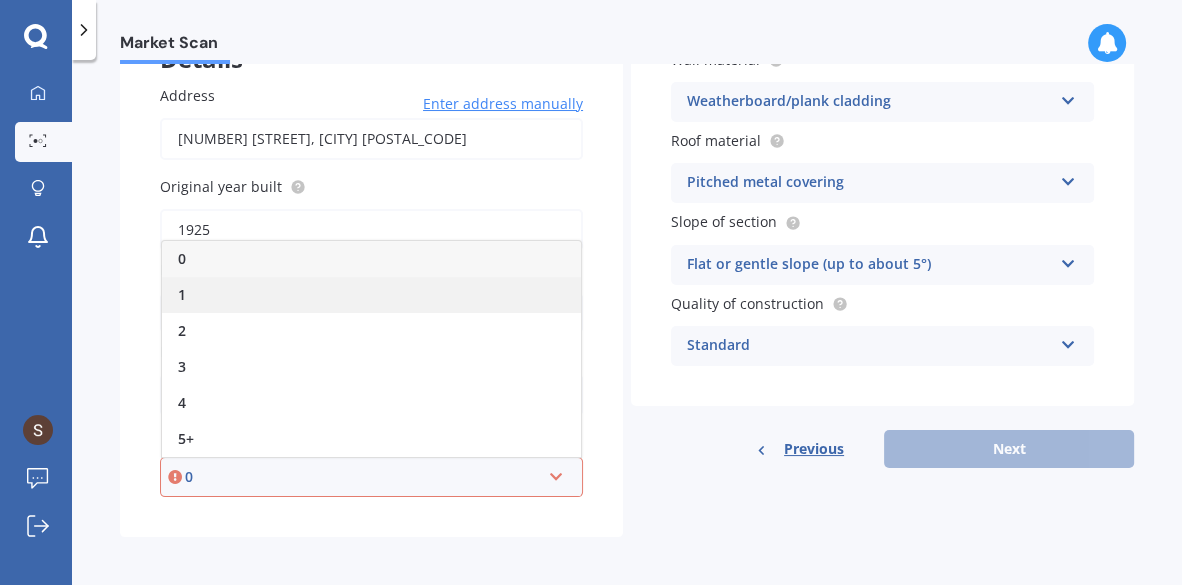 click on "1" at bounding box center (371, 295) 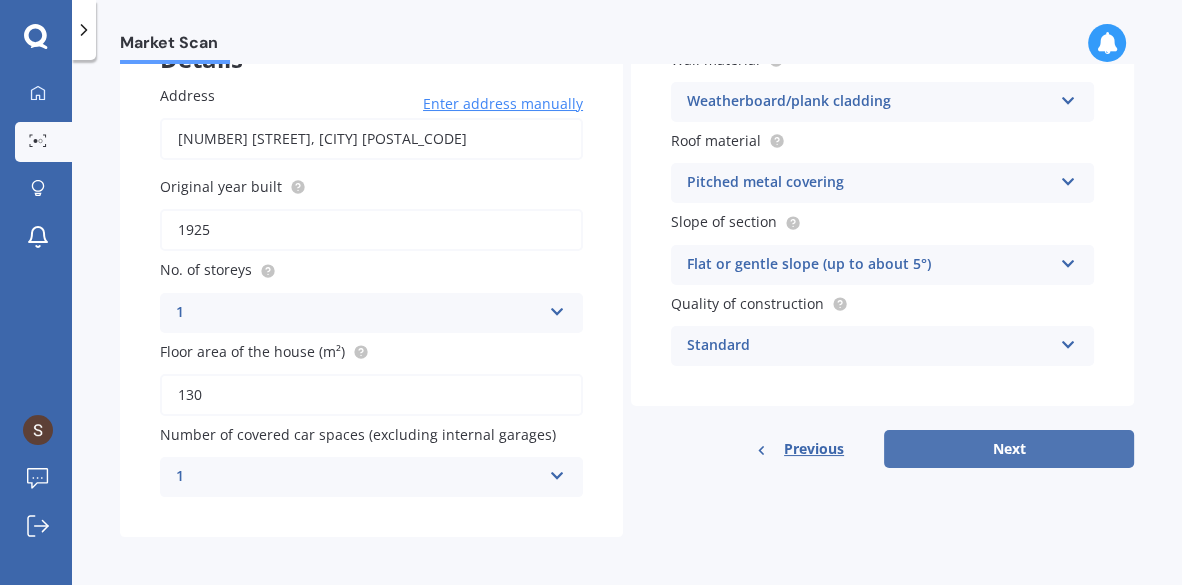 click on "Next" at bounding box center (1009, 449) 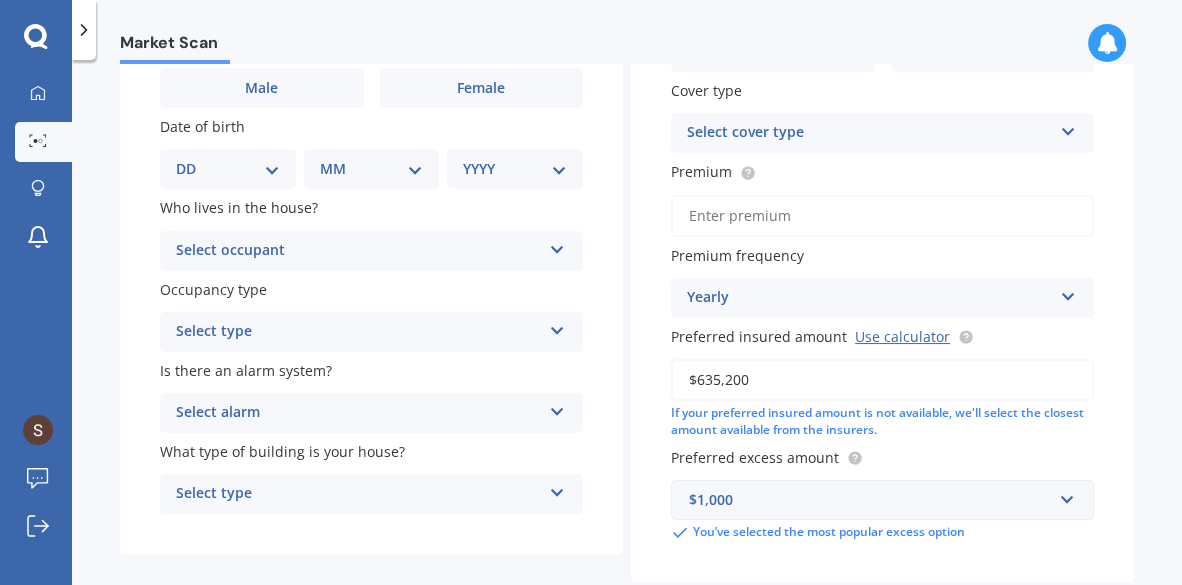 scroll, scrollTop: 316, scrollLeft: 0, axis: vertical 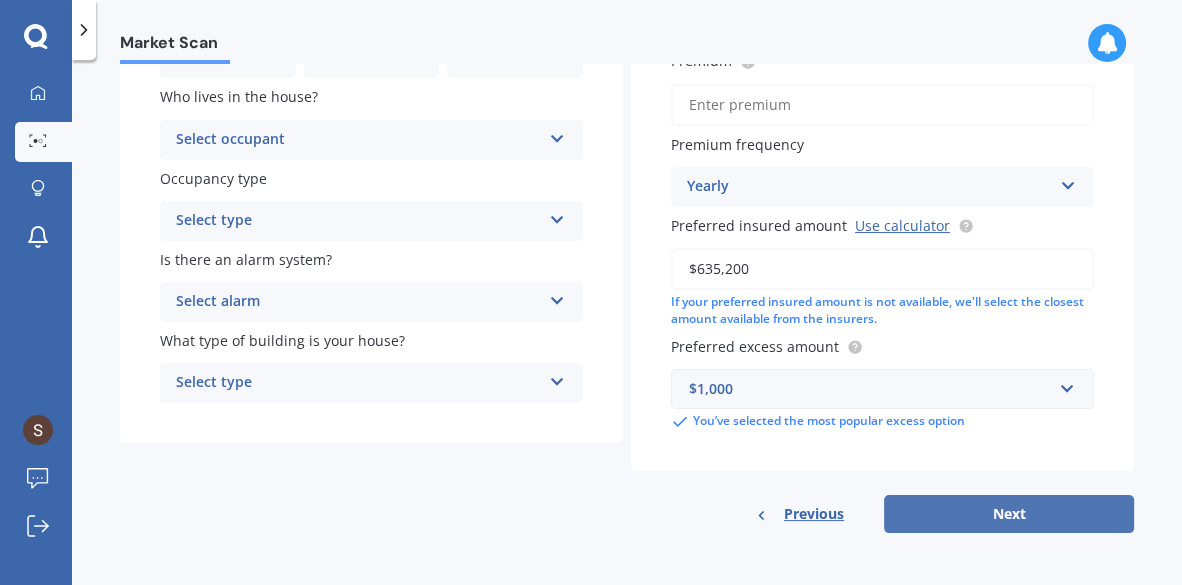 click on "Next" at bounding box center (1009, 514) 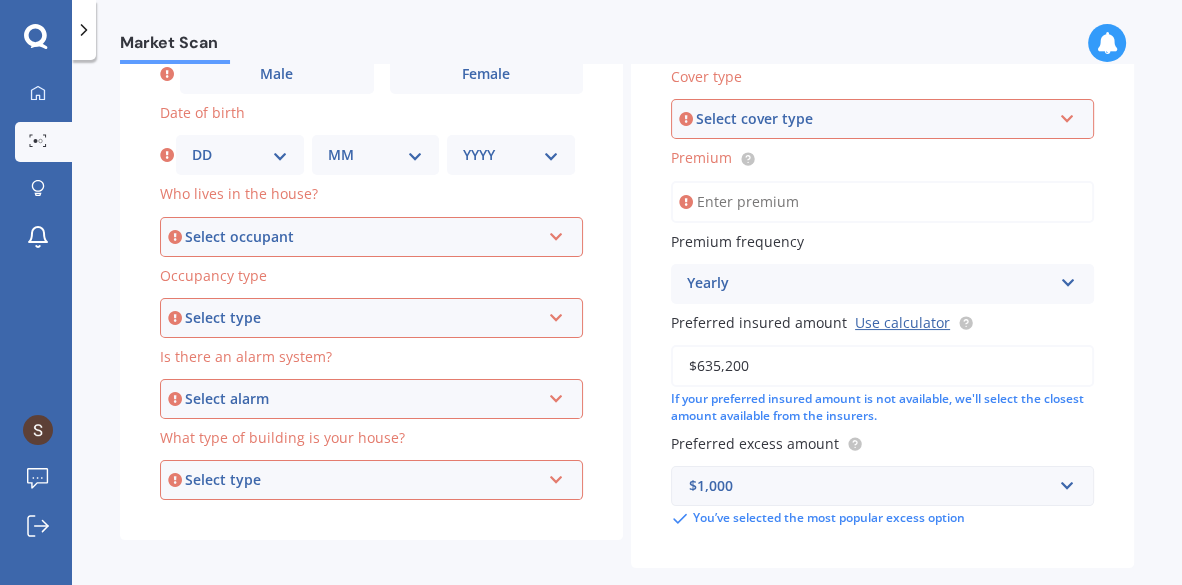 scroll, scrollTop: 173, scrollLeft: 0, axis: vertical 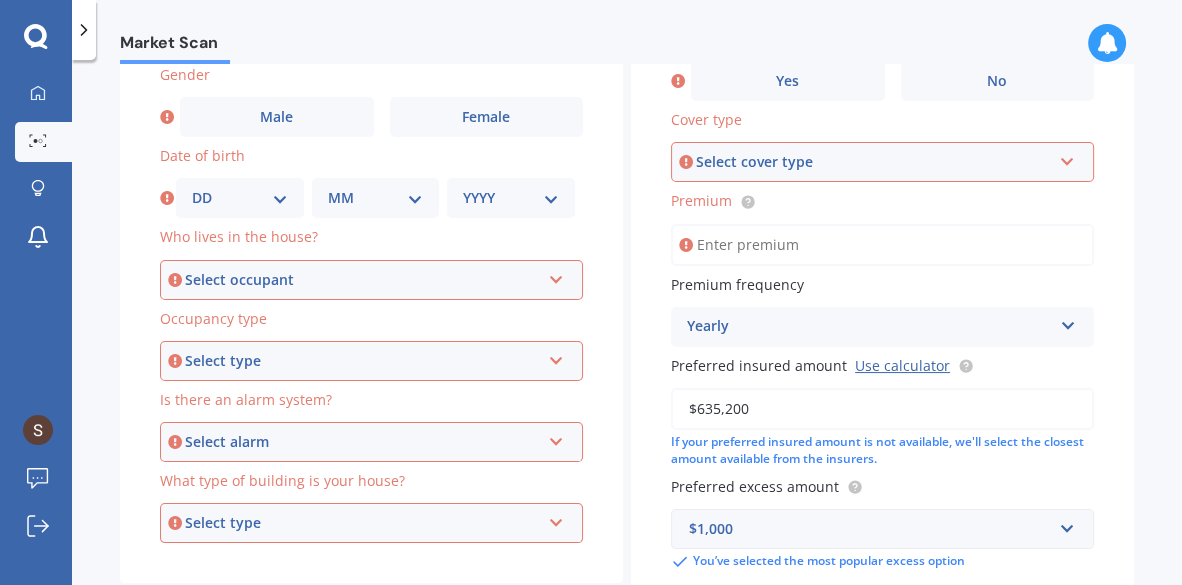click at bounding box center [1067, 158] 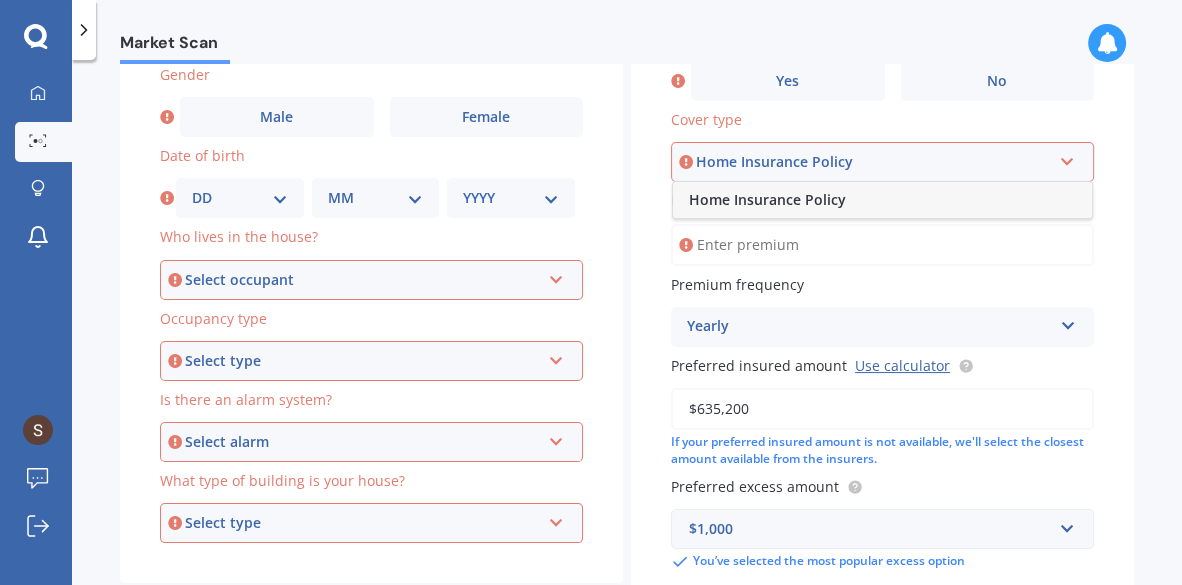 click on "Home Insurance Policy" at bounding box center (882, 200) 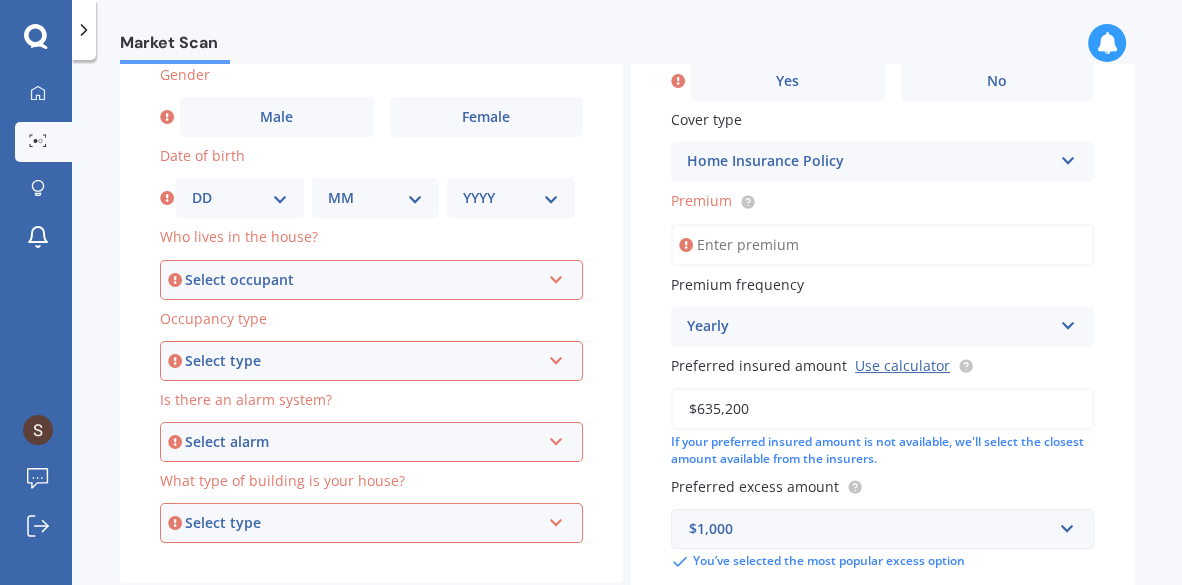 click on "Premium" at bounding box center [882, 245] 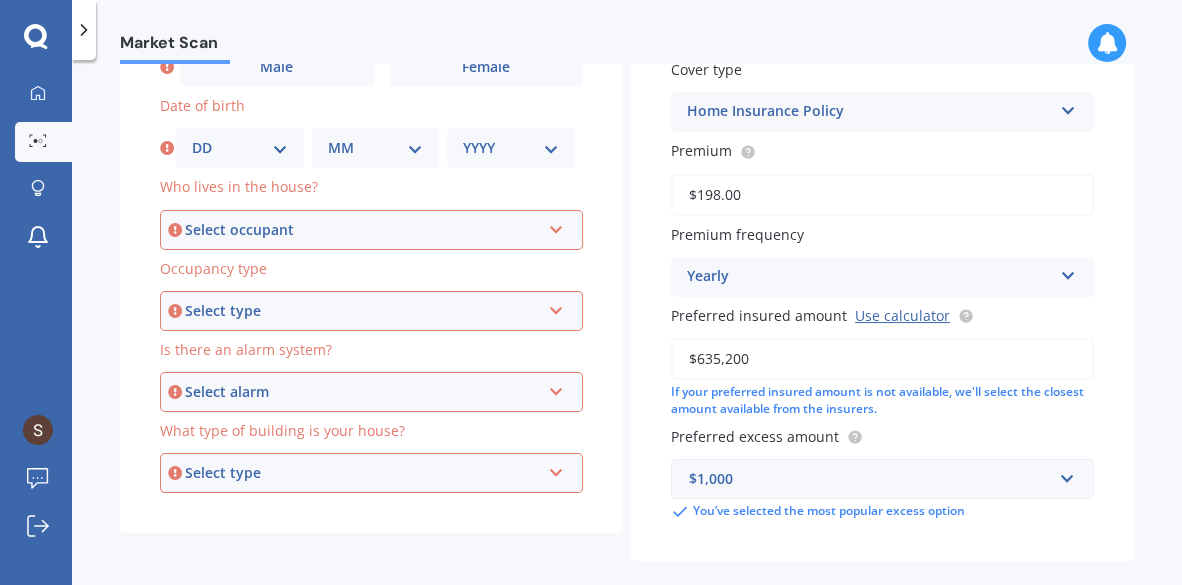 scroll, scrollTop: 316, scrollLeft: 0, axis: vertical 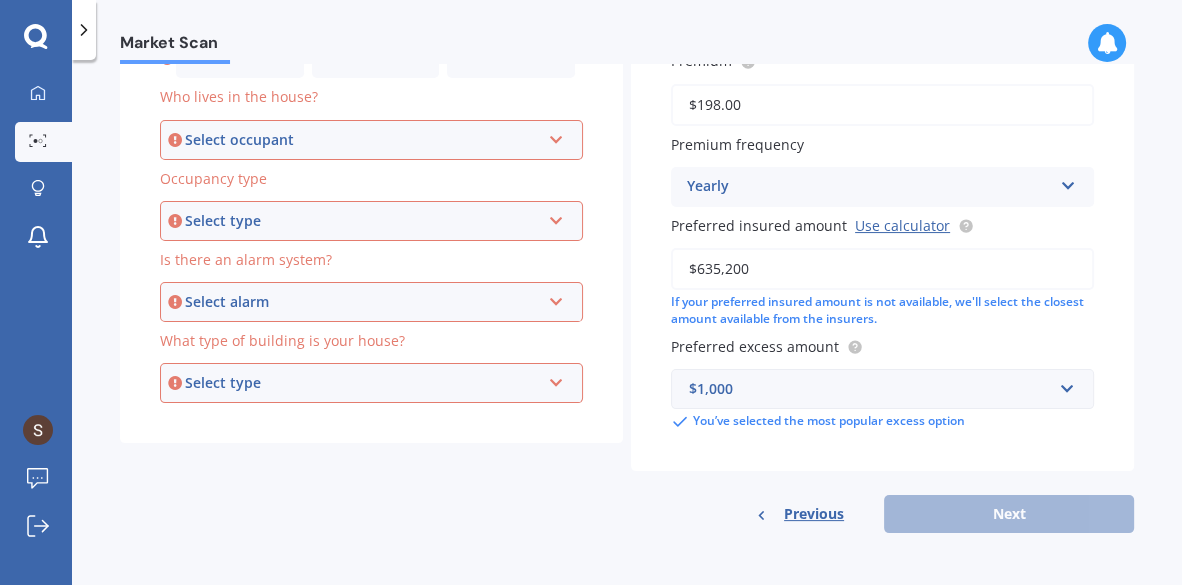 type on "$198.00" 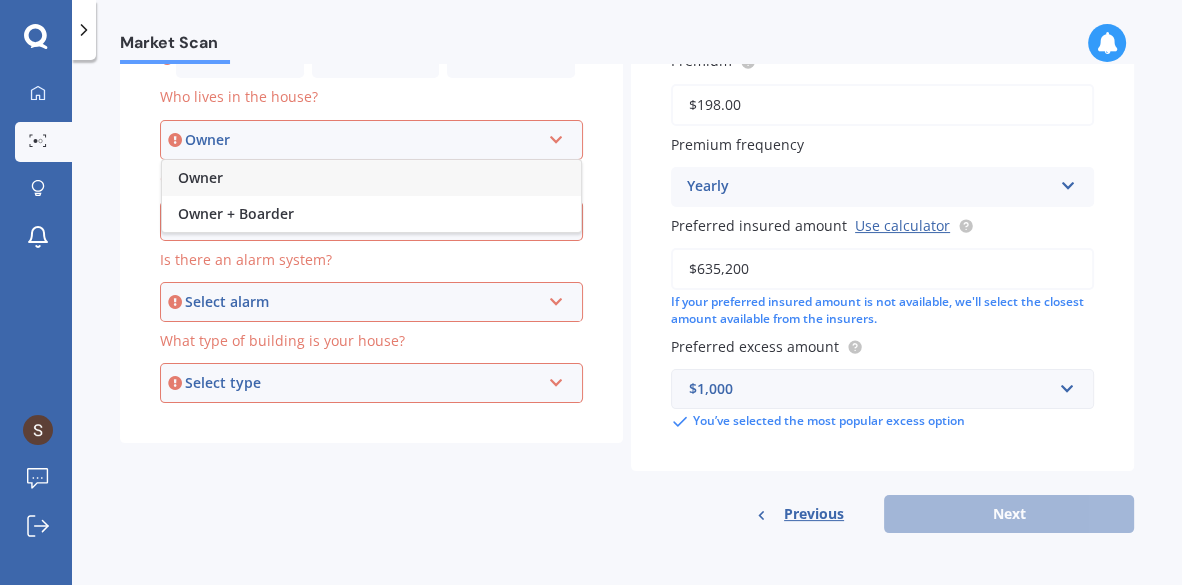 click on "Owner" at bounding box center [371, 178] 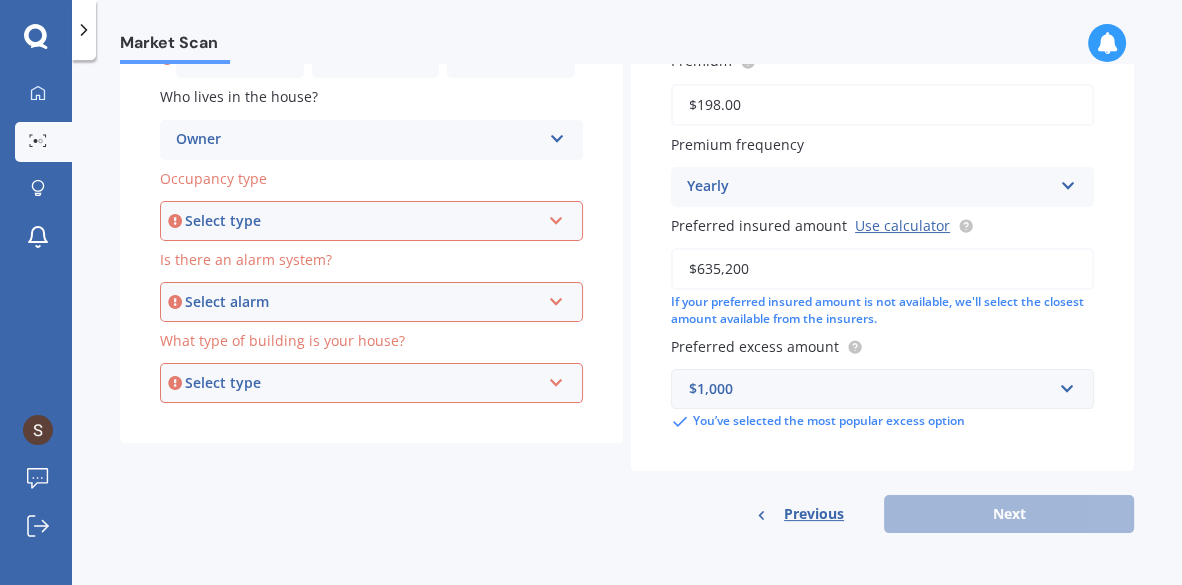click on "Select type Permanent Holiday (without tenancy)" at bounding box center (371, 221) 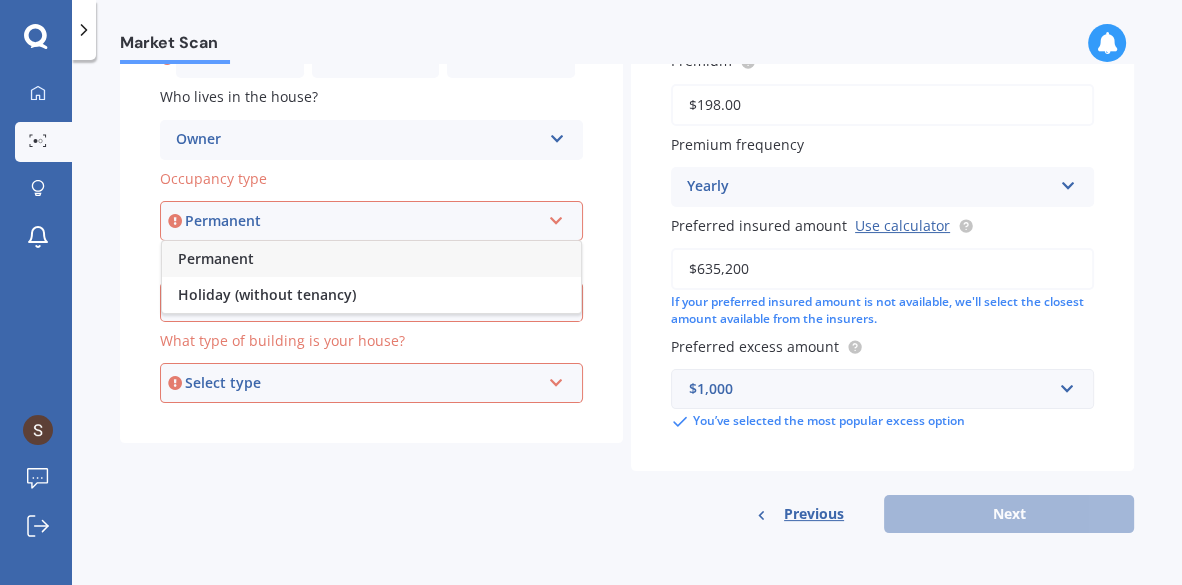click on "Permanent" at bounding box center [371, 259] 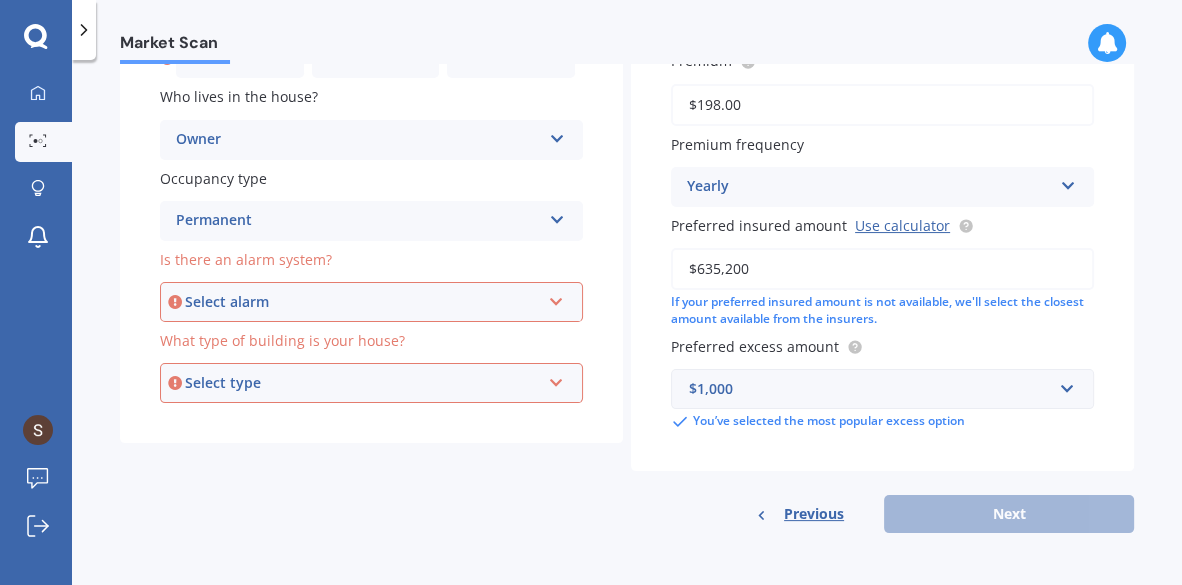 click at bounding box center (556, 298) 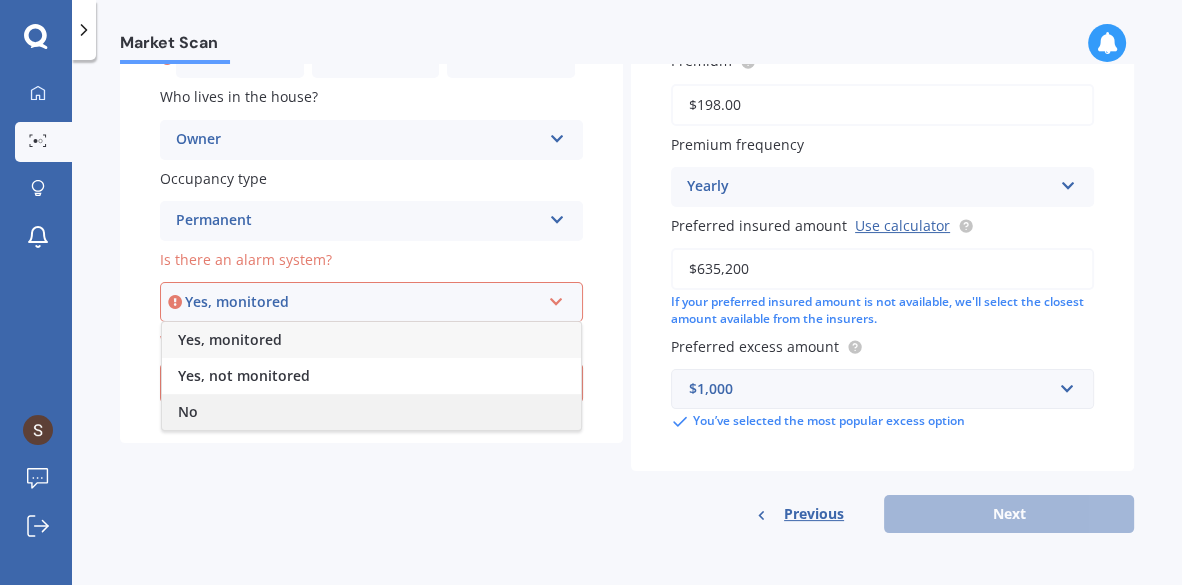 click on "No" at bounding box center (371, 412) 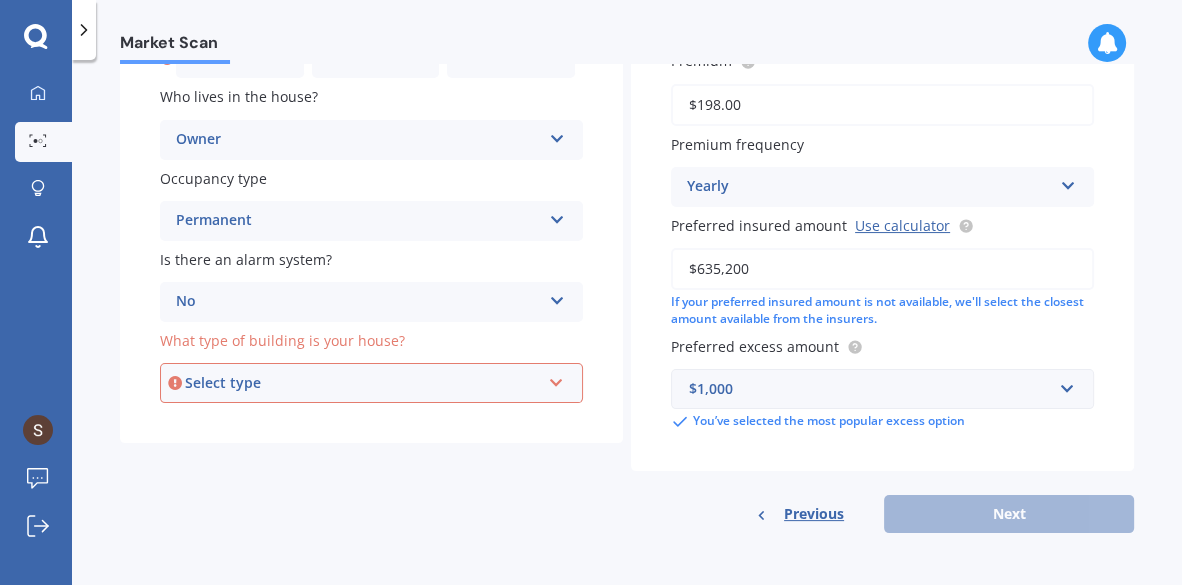 click at bounding box center (556, 379) 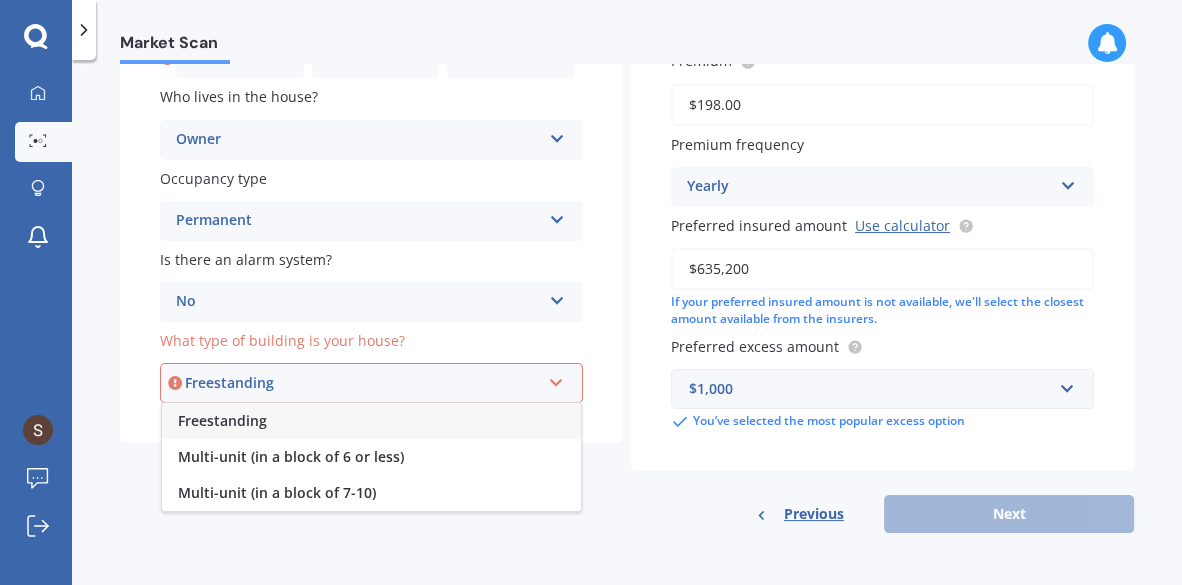 click on "Freestanding" at bounding box center [371, 421] 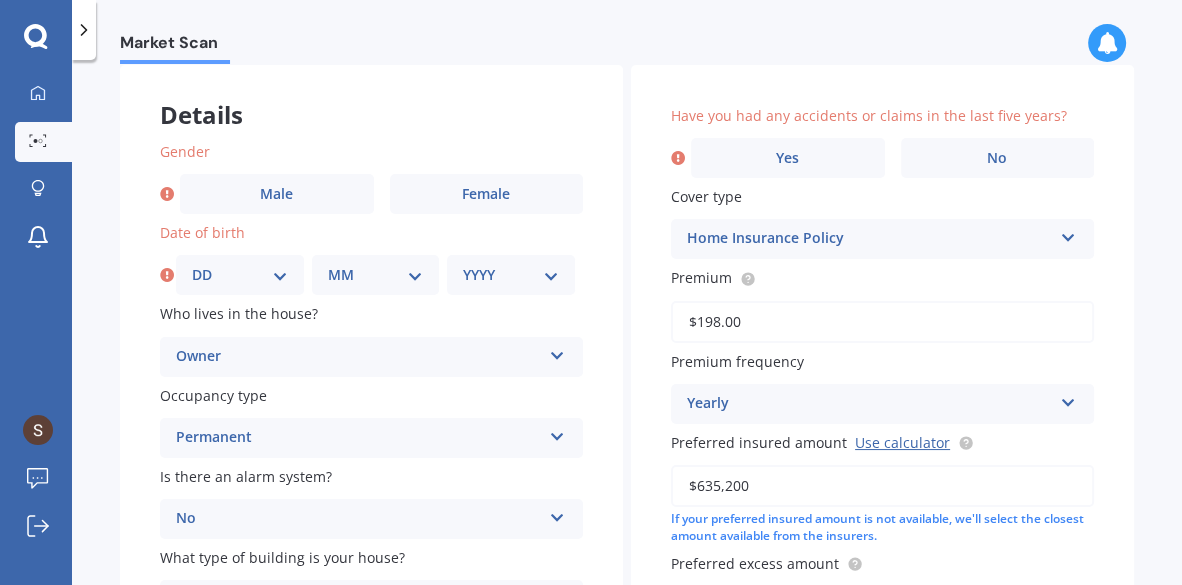 scroll, scrollTop: 0, scrollLeft: 0, axis: both 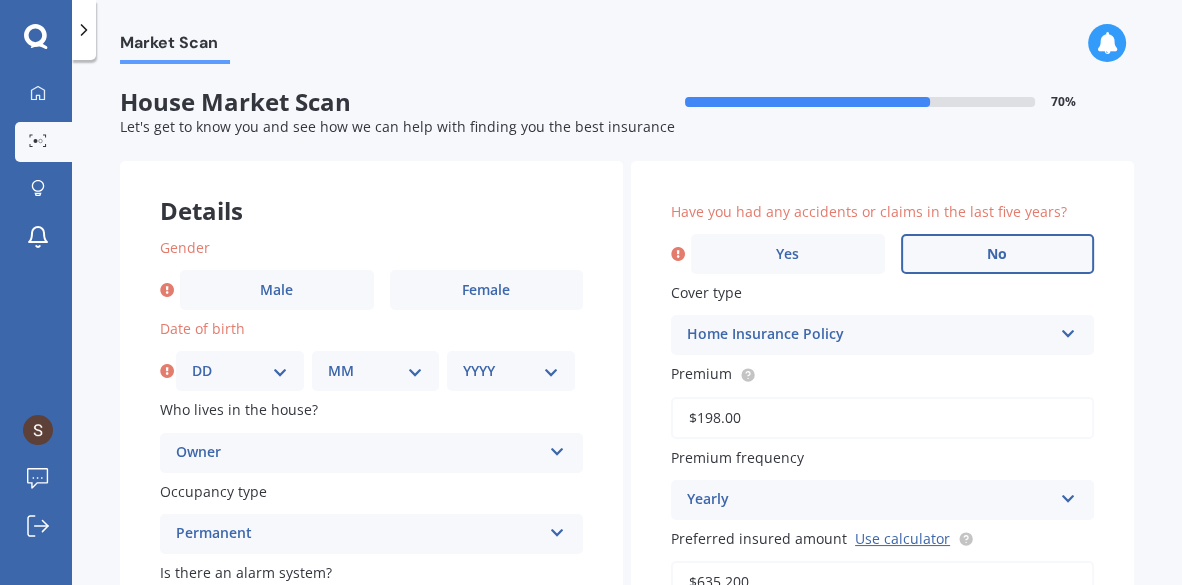 click on "No" at bounding box center (998, 254) 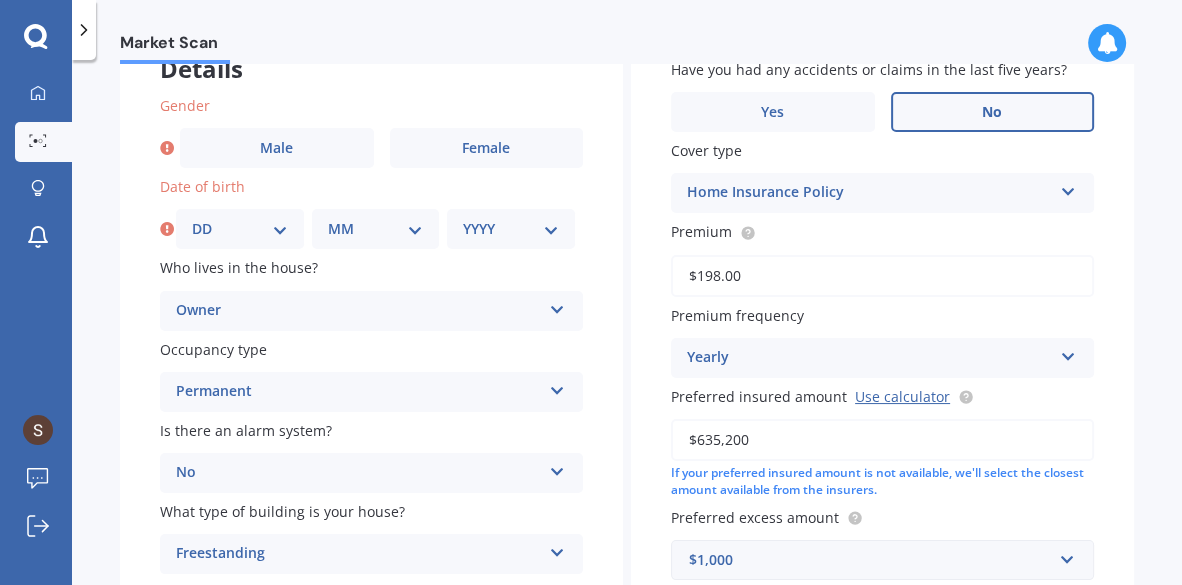 scroll, scrollTop: 316, scrollLeft: 0, axis: vertical 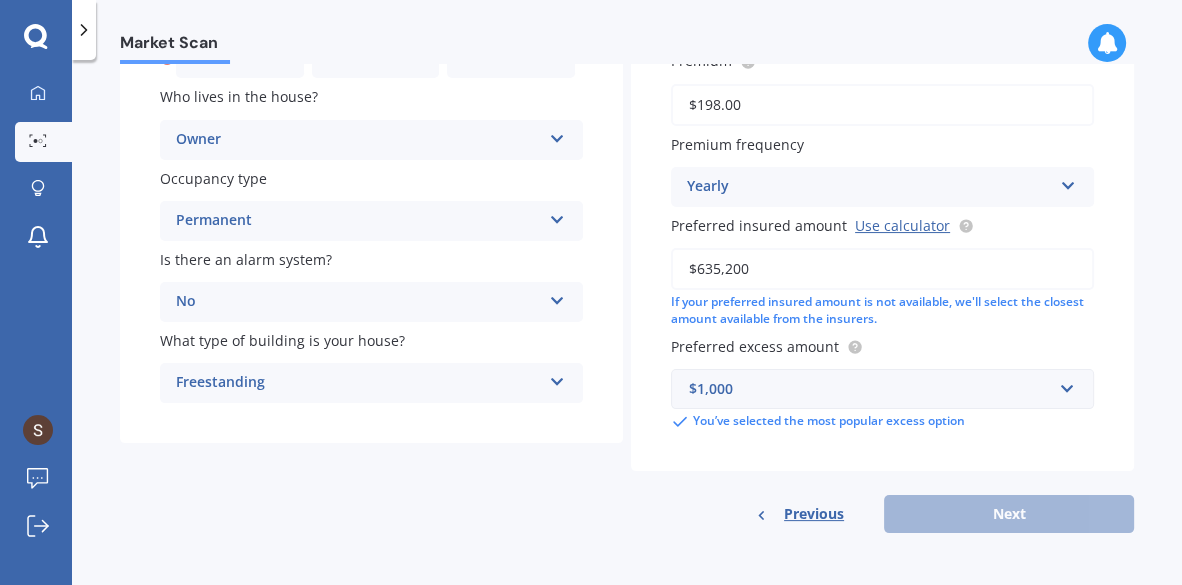 click on "Previous Next" at bounding box center (882, 514) 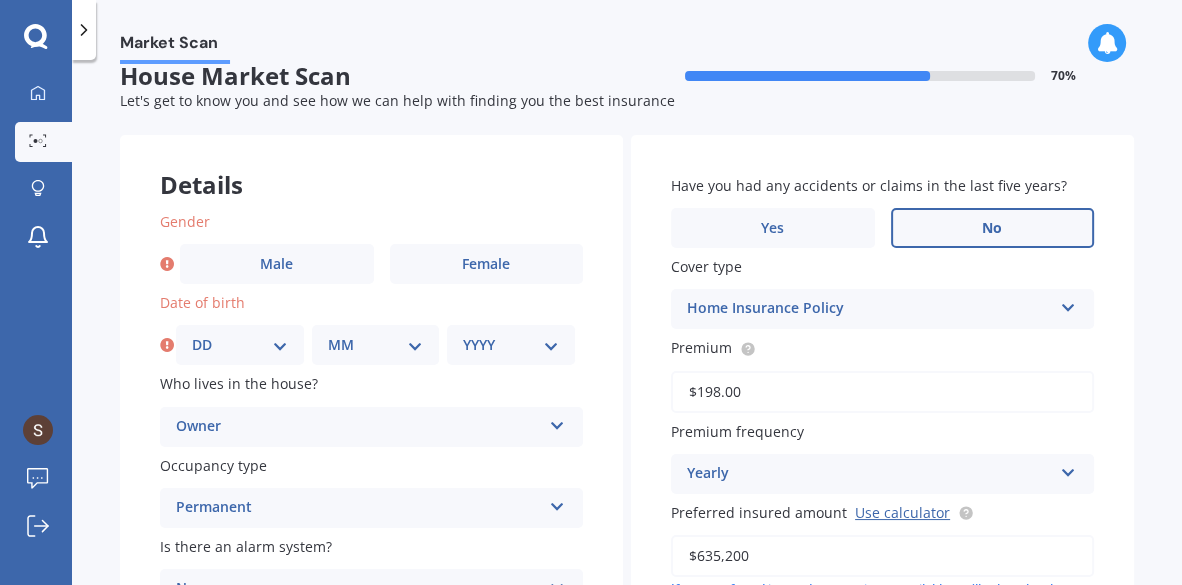 scroll, scrollTop: 0, scrollLeft: 0, axis: both 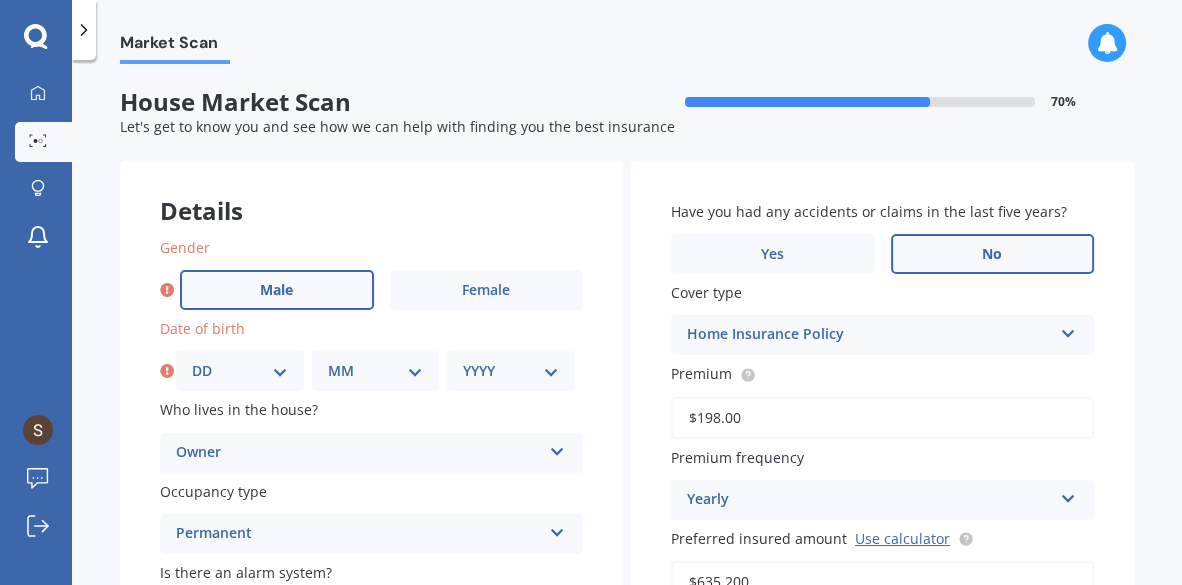 click on "Male" at bounding box center [277, 290] 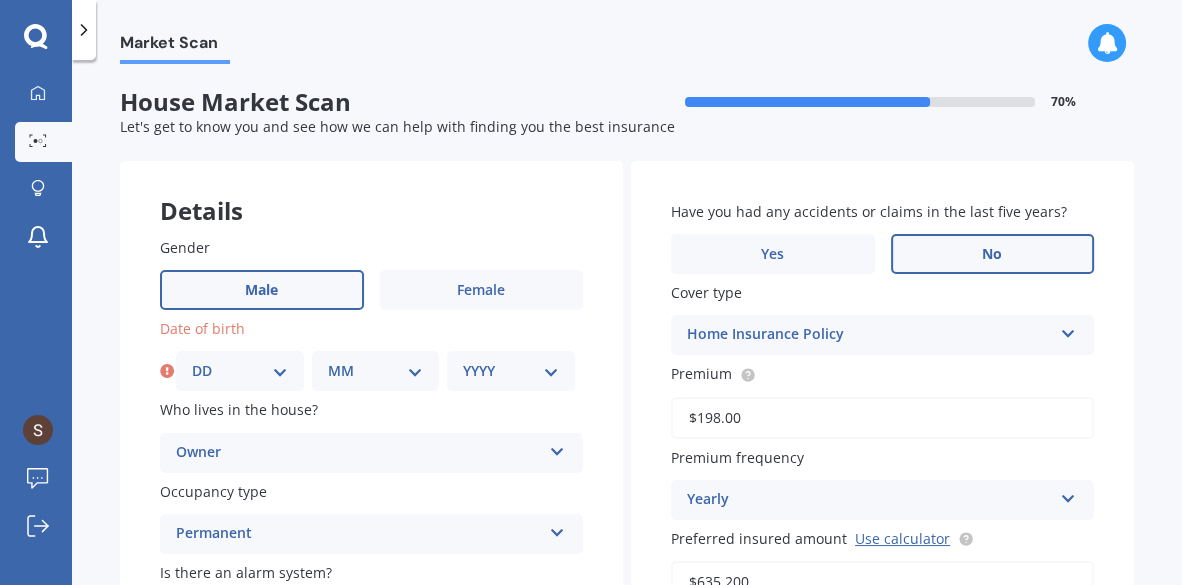 click on "DD 01 02 03 04 05 06 07 08 09 10 11 12 13 14 15 16 17 18 19 20 21 22 23 24 25 26 27 28 29 30 31" at bounding box center (240, 371) 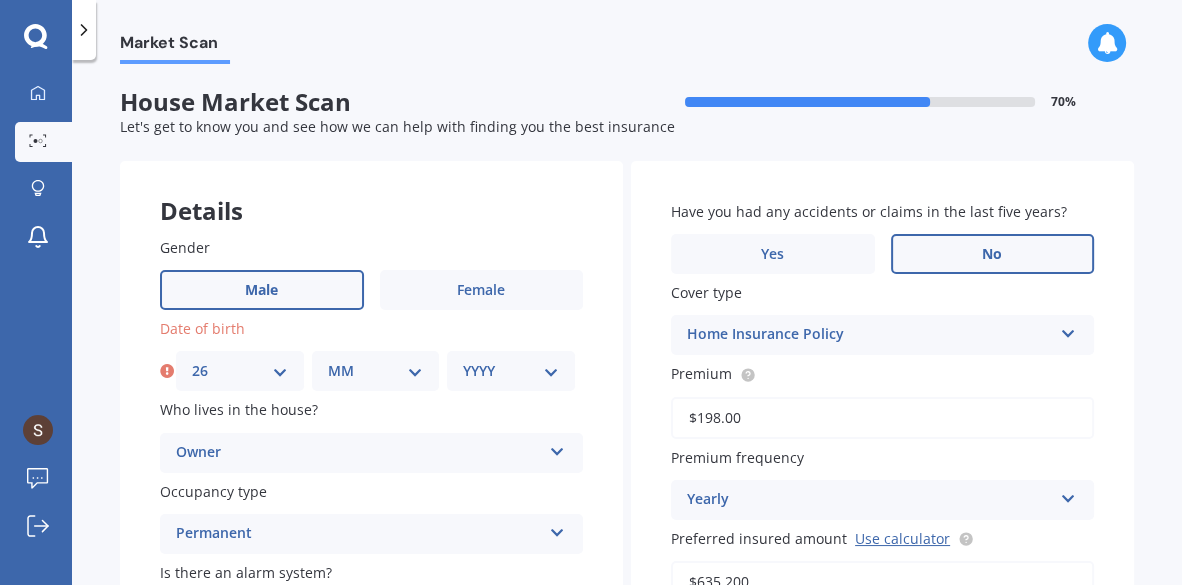 click on "DD 01 02 03 04 05 06 07 08 09 10 11 12 13 14 15 16 17 18 19 20 21 22 23 24 25 26 27 28 29 30 31" at bounding box center [240, 371] 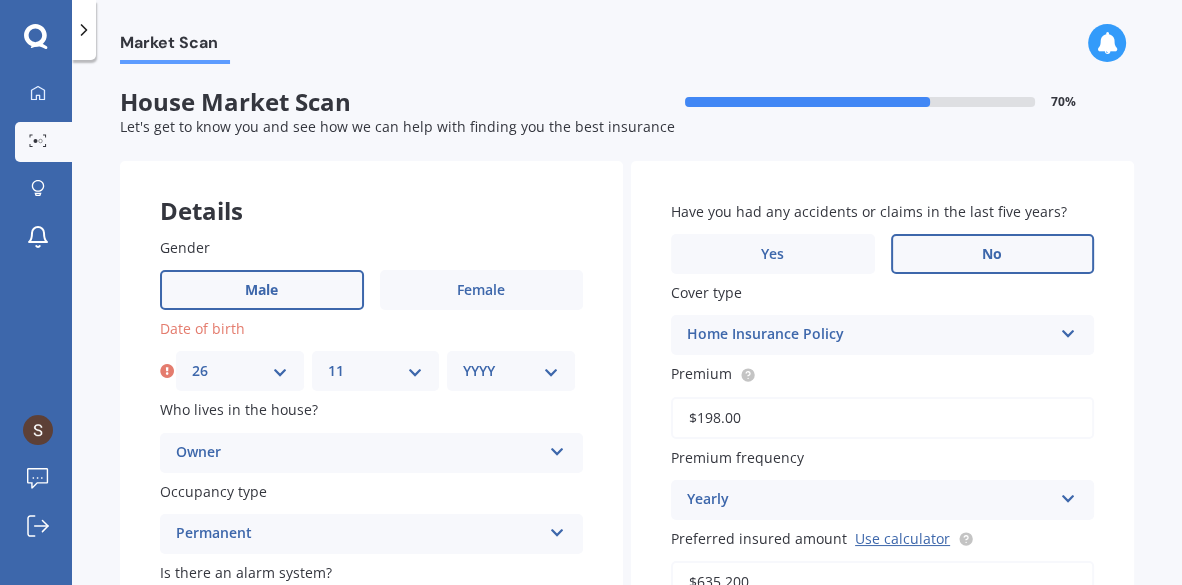 click on "MM 01 02 03 04 05 06 07 08 09 10 11 12" at bounding box center (376, 371) 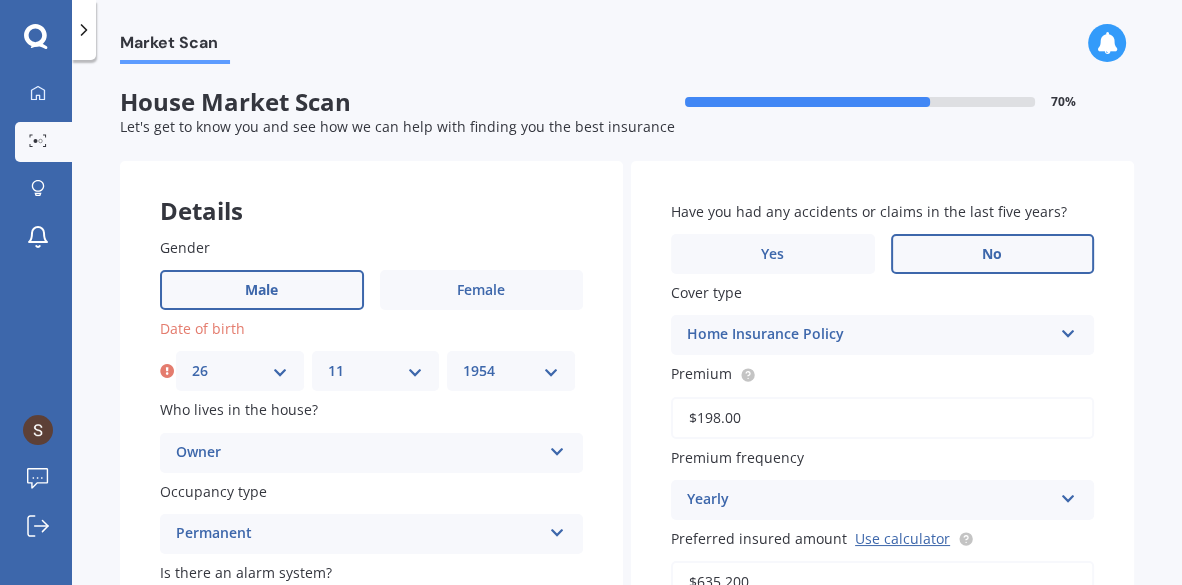 click on "YYYY 2009 2008 2007 2006 2005 2004 2003 2002 2001 2000 1999 1998 1997 1996 1995 1994 1993 1992 1991 1990 1989 1988 1987 1986 1985 1984 1983 1982 1981 1980 1979 1978 1977 1976 1975 1974 1973 1972 1971 1970 1969 1968 1967 1966 1965 1964 1963 1962 1961 1960 1959 1958 1957 1956 1955 1954 1953 1952 1951 1950 1949 1948 1947 1946 1945 1944 1943 1942 1941 1940 1939 1938 1937 1936 1935 1934 1933 1932 1931 1930 1929 1928 1927 1926 1925 1924 1923 1922 1921 1920 1919 1918 1917 1916 1915 1914 1913 1912 1911 1910" at bounding box center (511, 371) 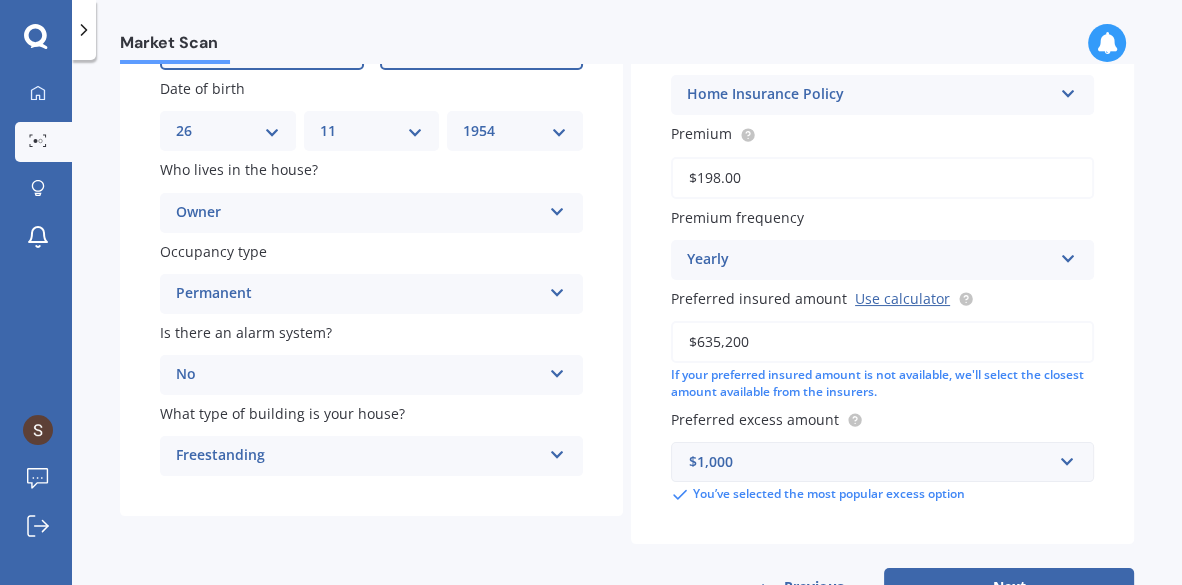 scroll, scrollTop: 316, scrollLeft: 0, axis: vertical 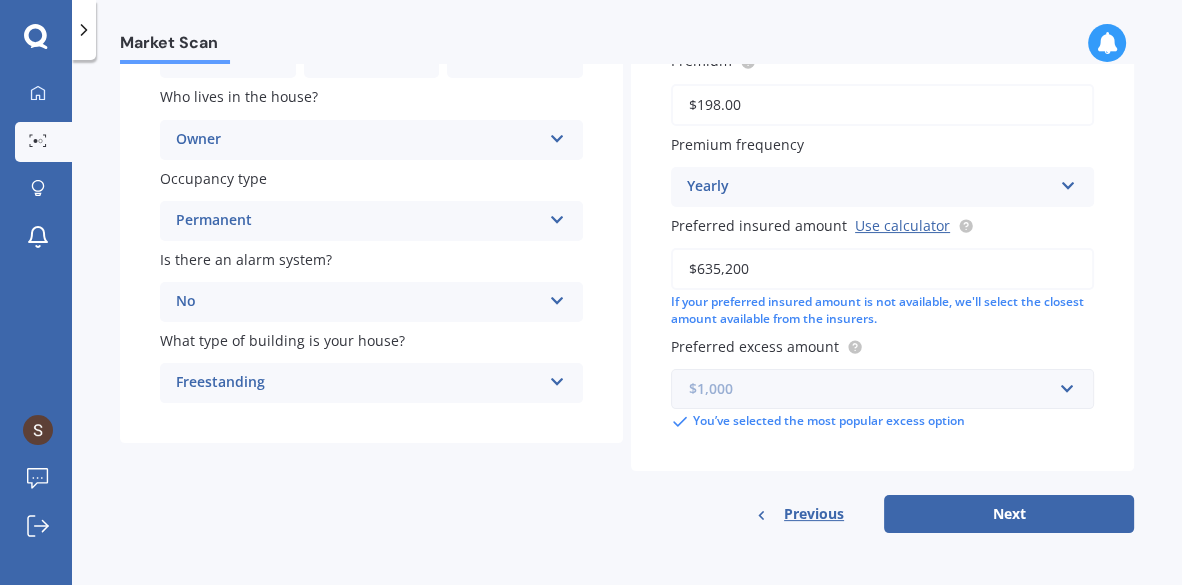 click at bounding box center [875, 389] 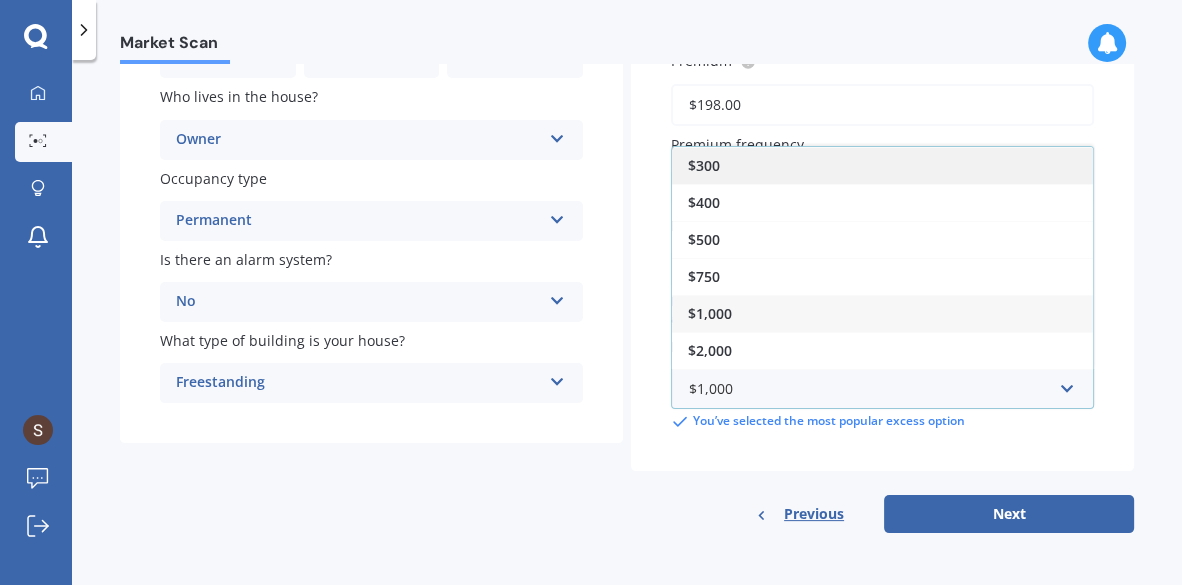 click on "$300" at bounding box center (882, 165) 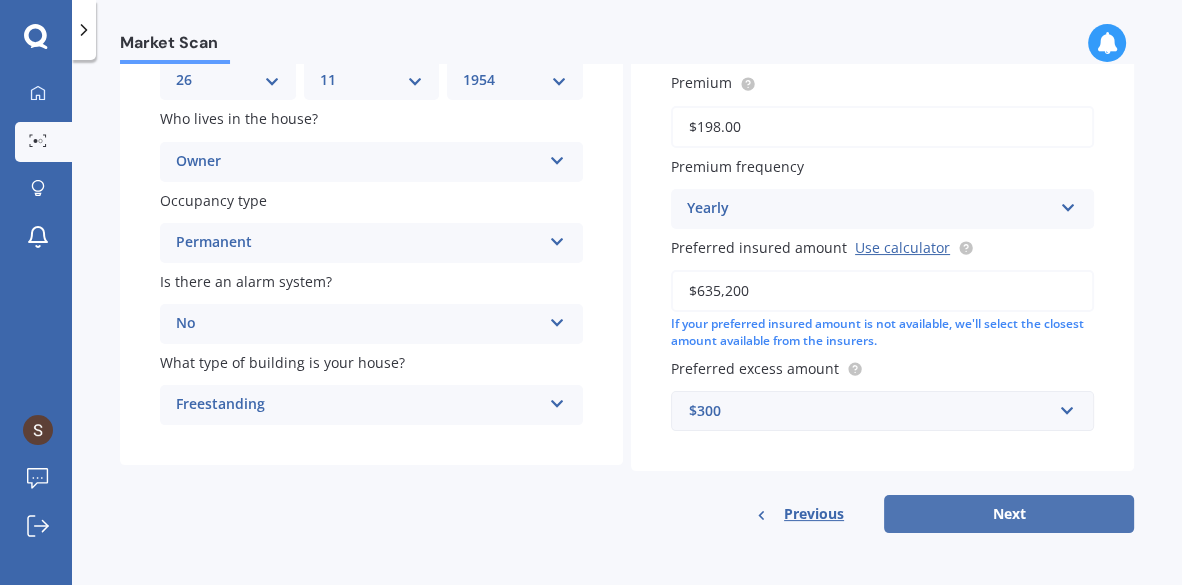 click on "Next" at bounding box center (1009, 514) 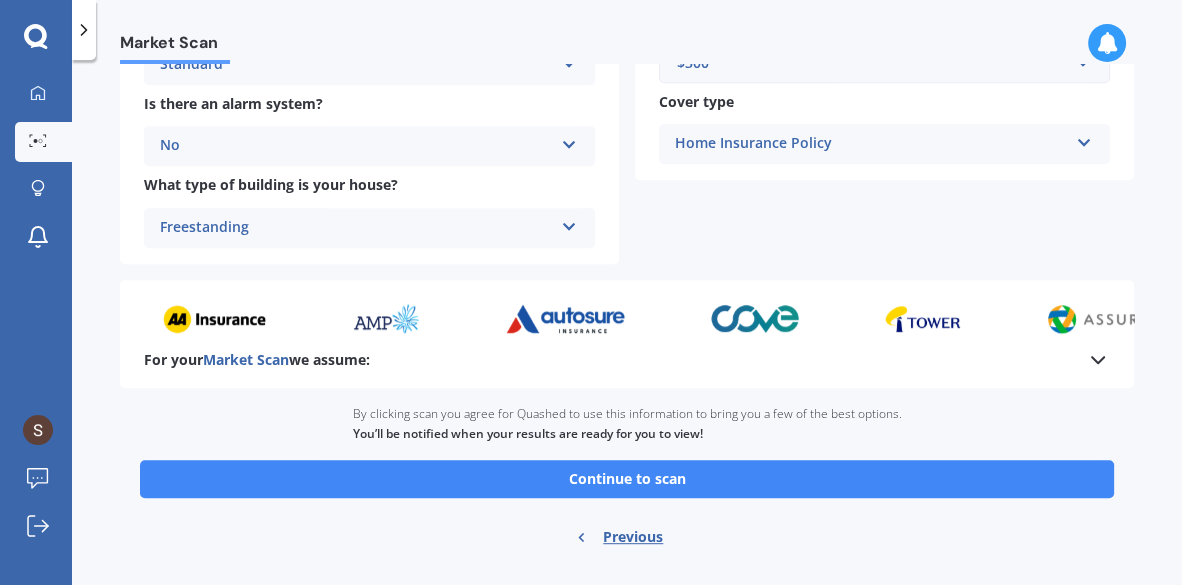 scroll, scrollTop: 849, scrollLeft: 0, axis: vertical 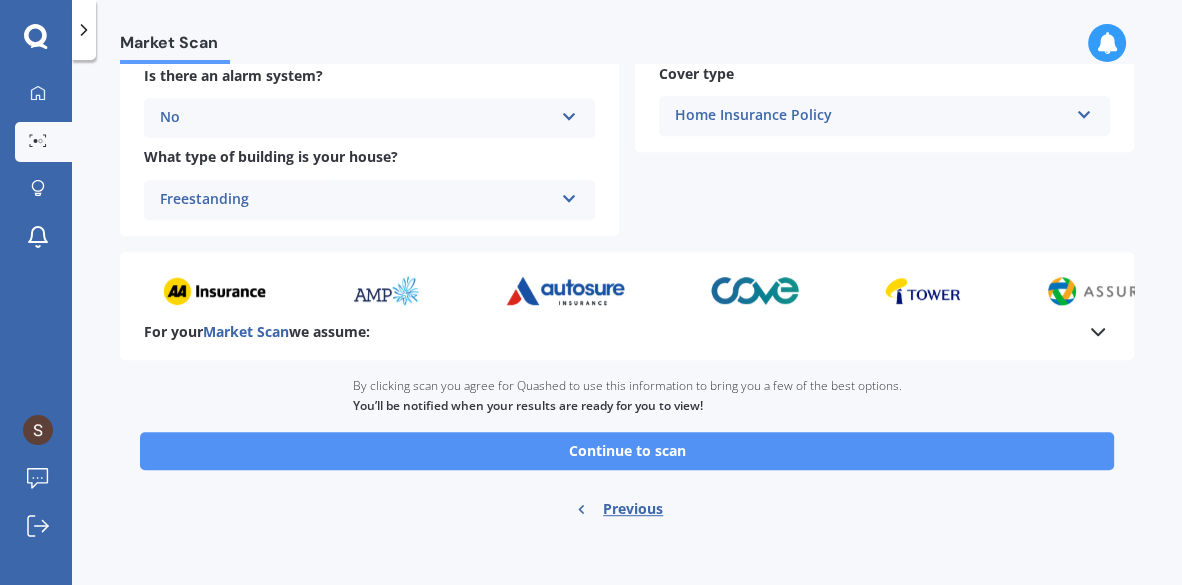 click on "Continue to scan" at bounding box center (627, 451) 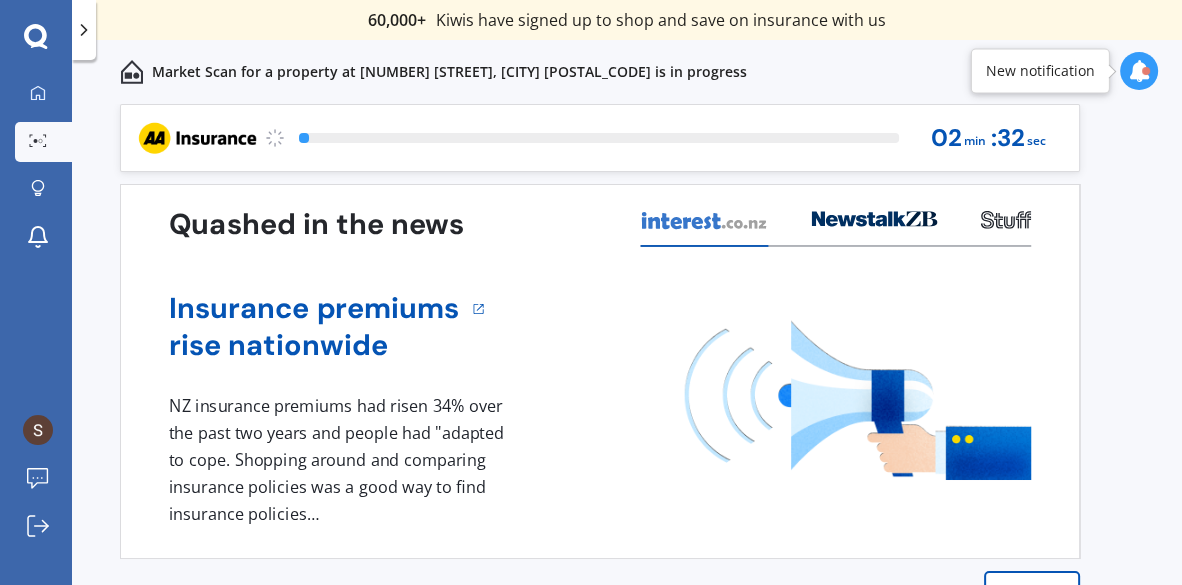 scroll, scrollTop: 45, scrollLeft: 0, axis: vertical 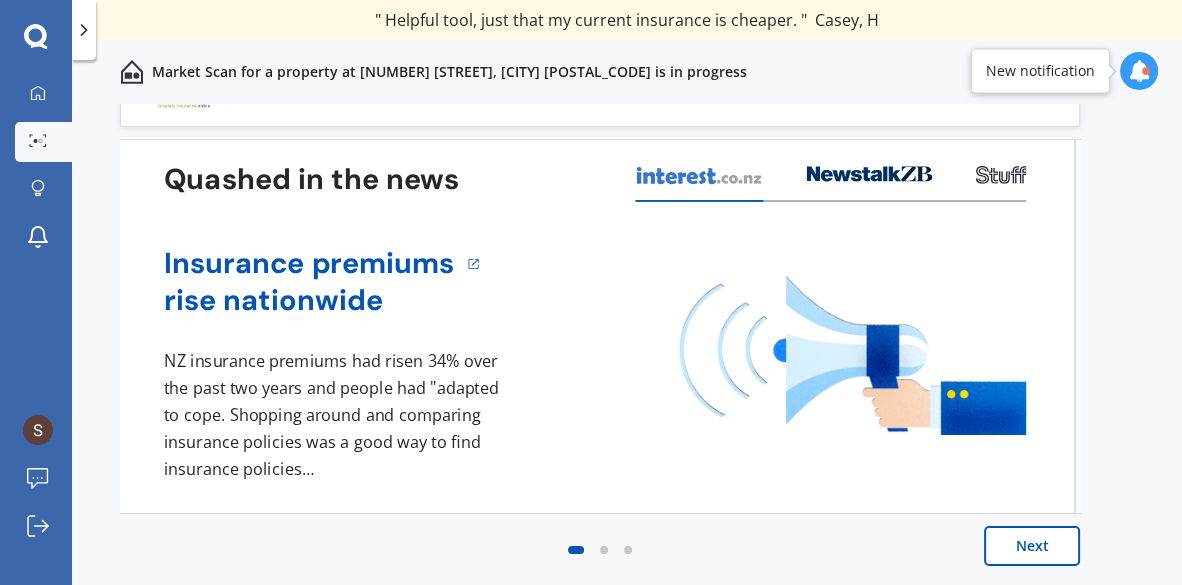click on "Next" at bounding box center (1032, 546) 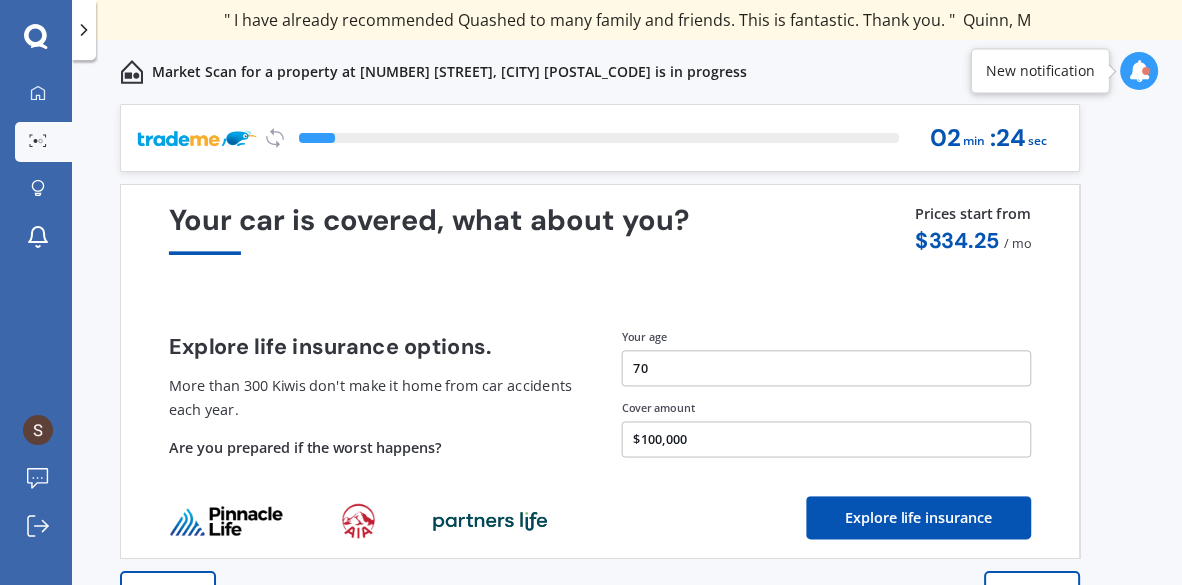 scroll, scrollTop: 45, scrollLeft: 0, axis: vertical 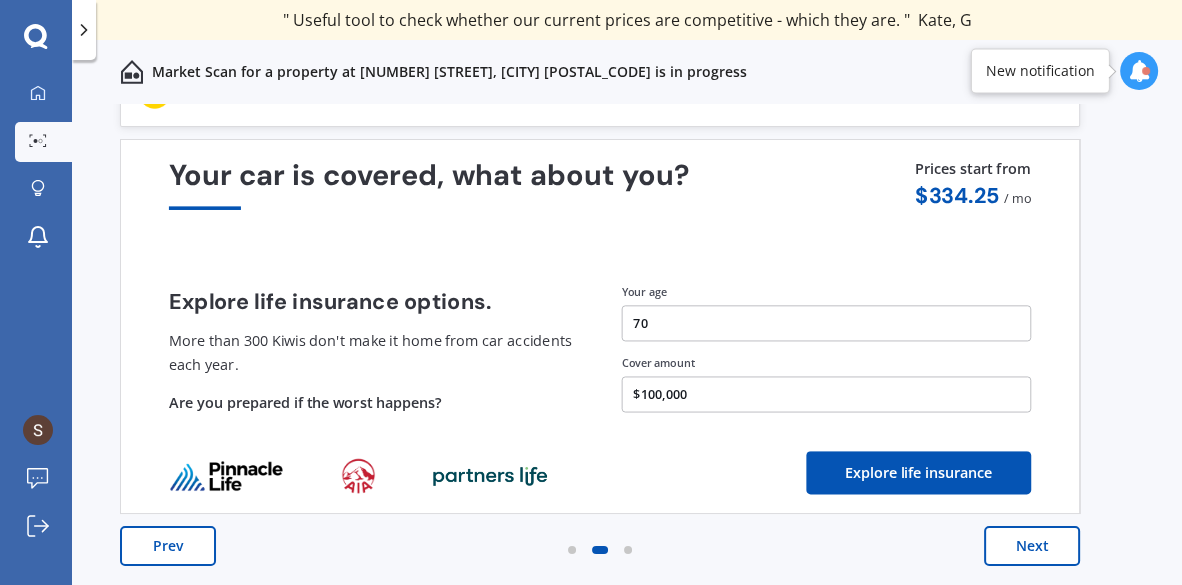 click on "Next" at bounding box center [1032, 546] 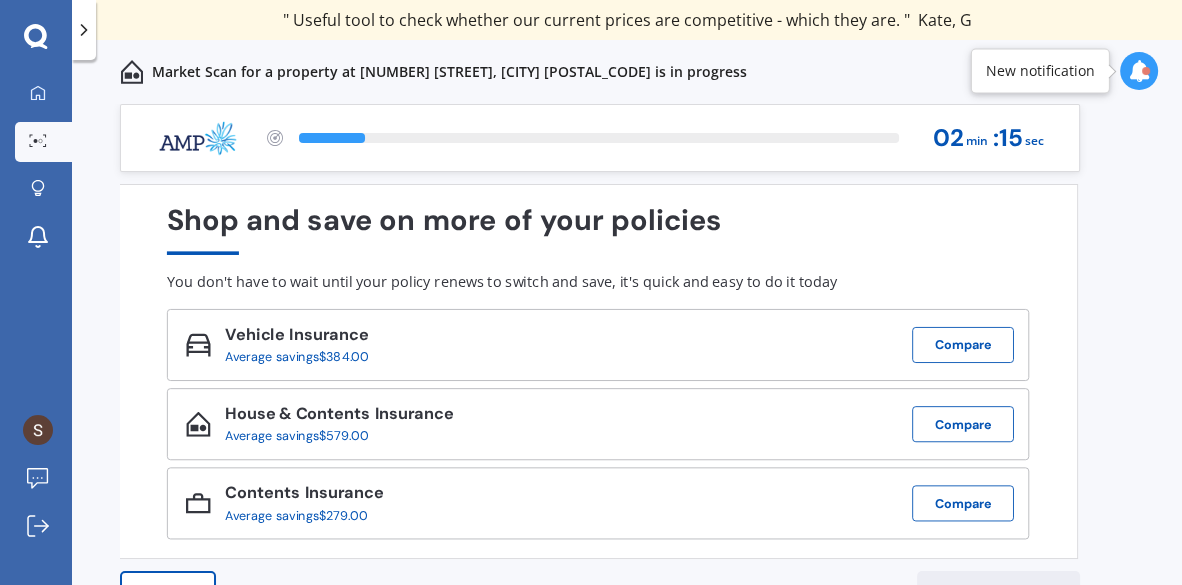 scroll, scrollTop: 45, scrollLeft: 0, axis: vertical 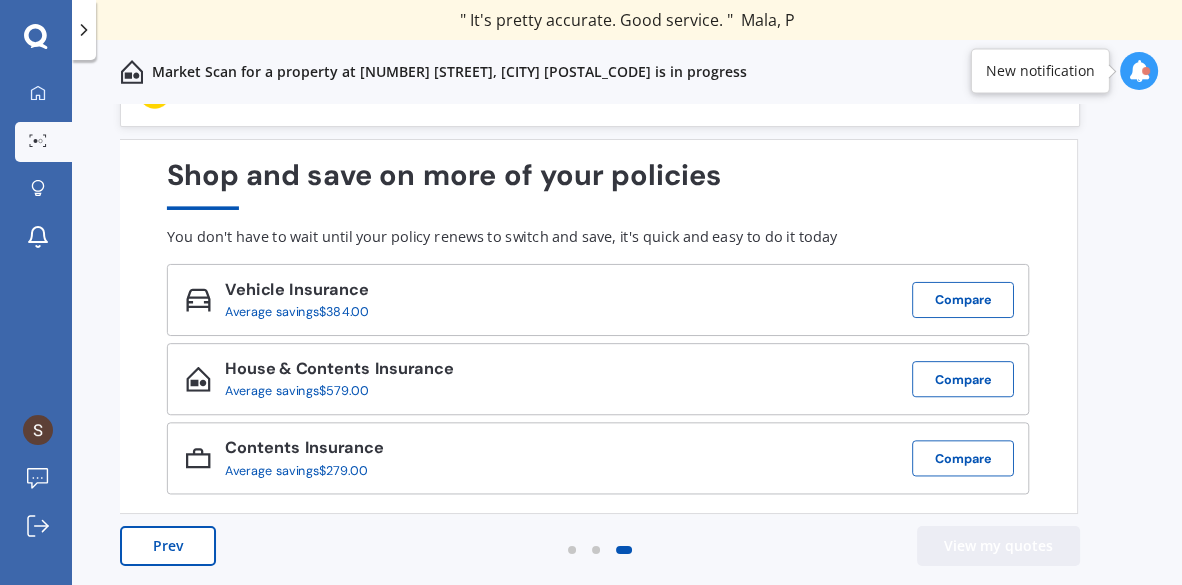 click on "View my quotes" at bounding box center (998, 546) 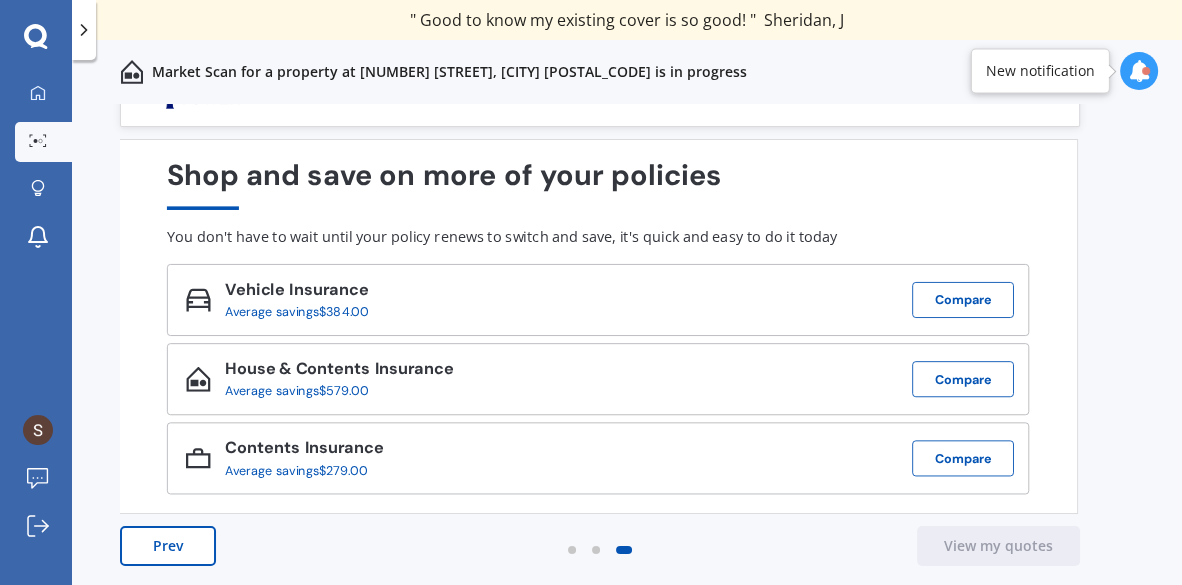 click on "New notification" at bounding box center (1040, 71) 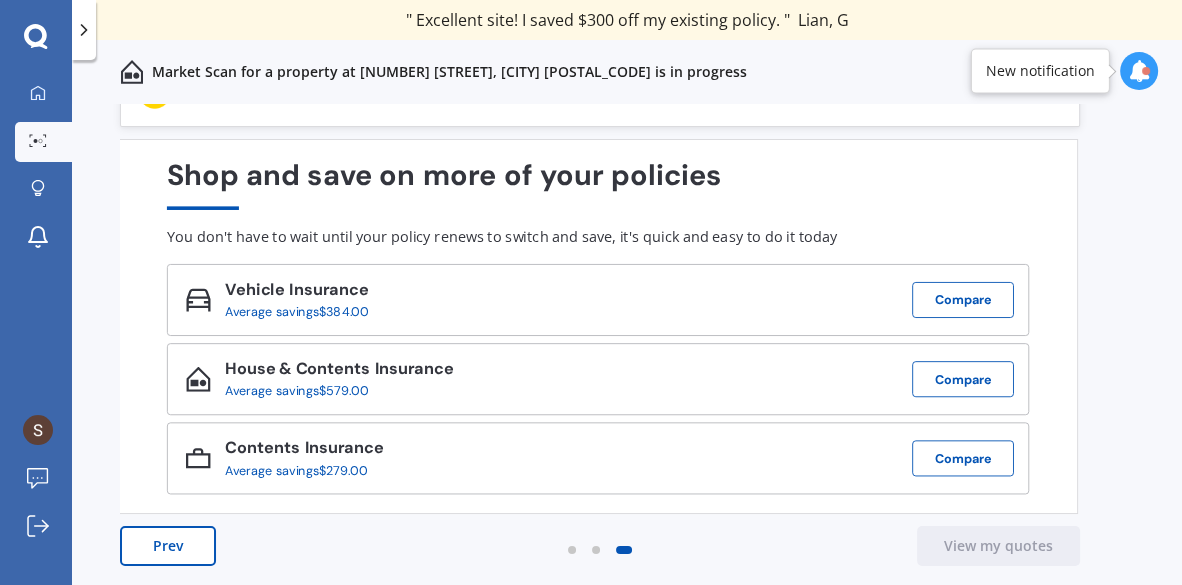 click on "Prev" at bounding box center [168, 546] 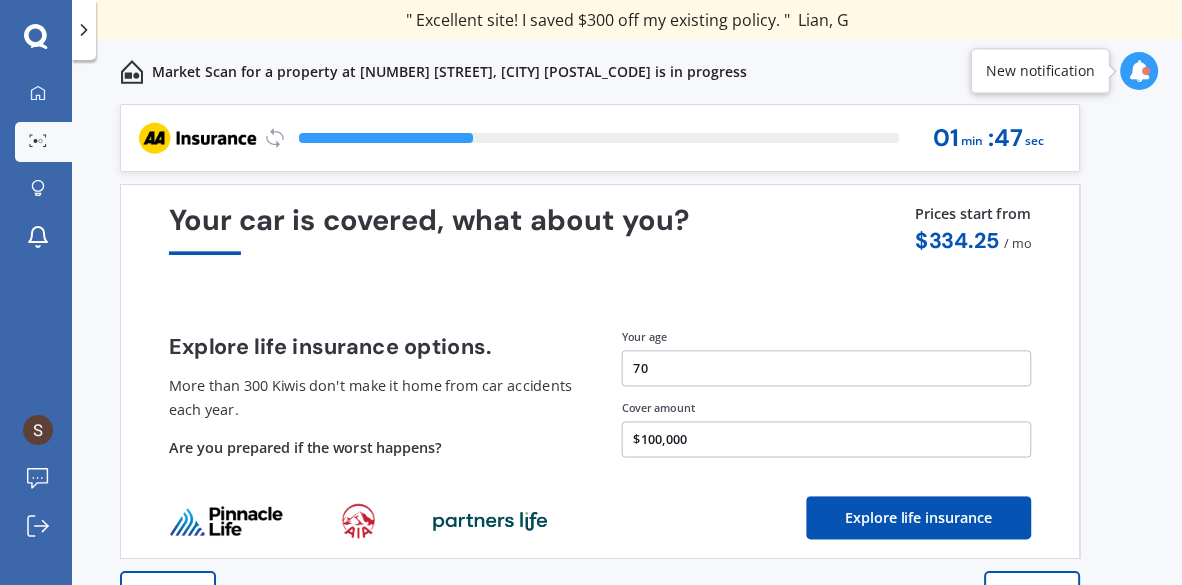 scroll, scrollTop: 45, scrollLeft: 0, axis: vertical 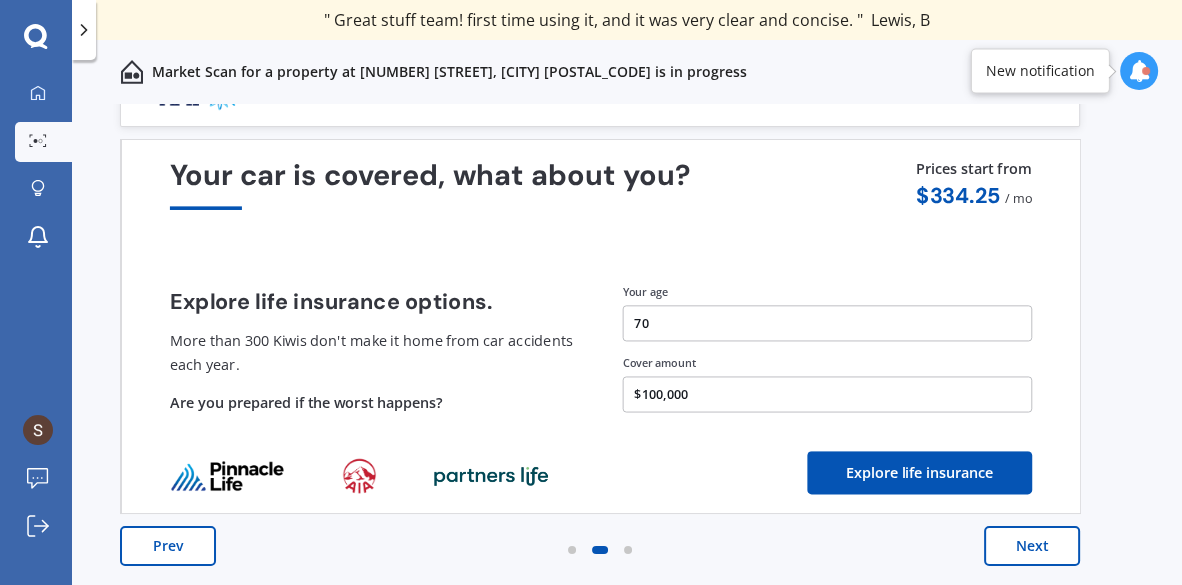 click on "Prev" at bounding box center (168, 546) 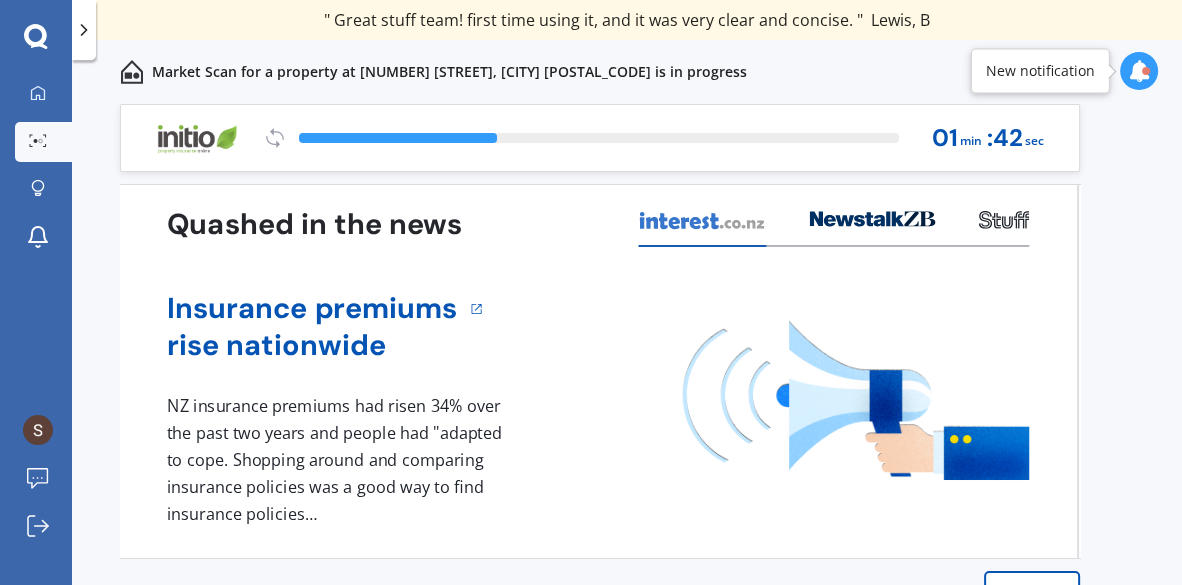 scroll, scrollTop: 45, scrollLeft: 0, axis: vertical 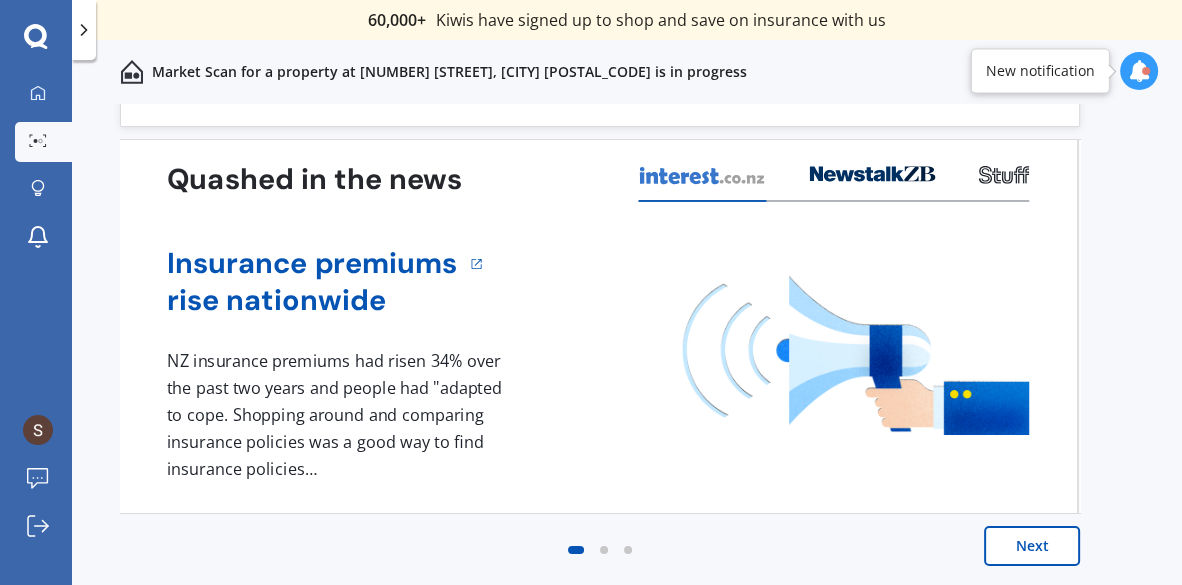 click on "Next" at bounding box center (1032, 546) 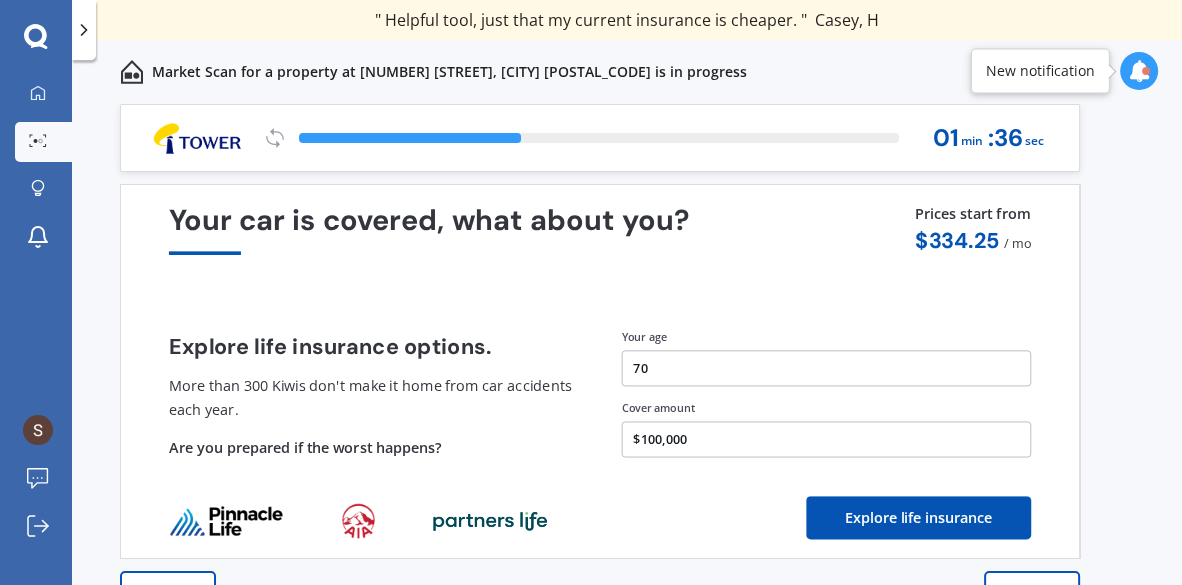 scroll, scrollTop: 45, scrollLeft: 0, axis: vertical 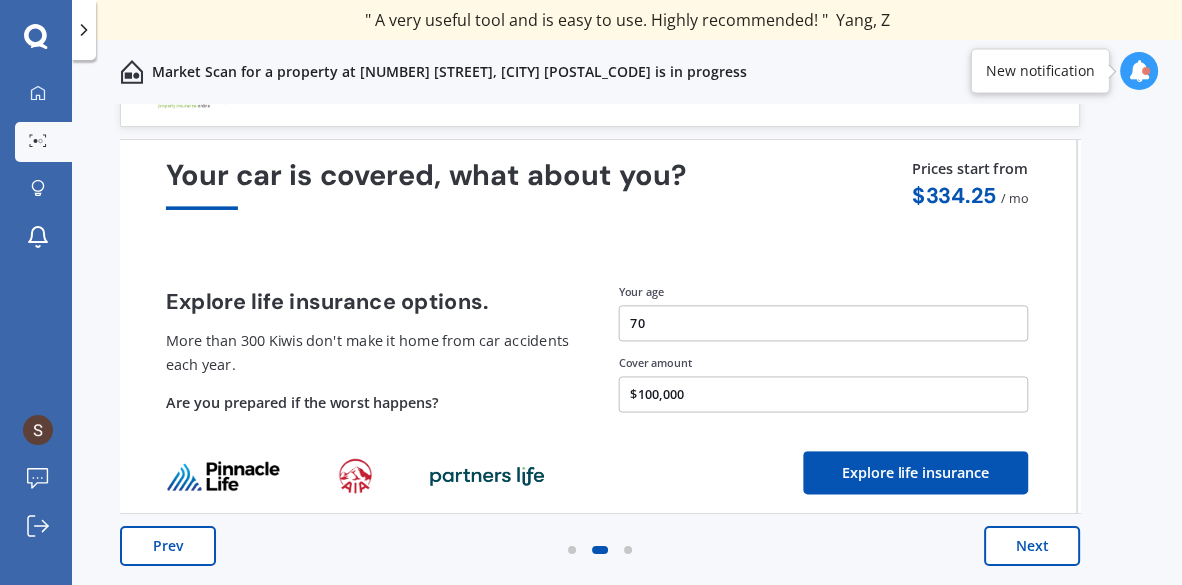 click on "Next" at bounding box center (1032, 546) 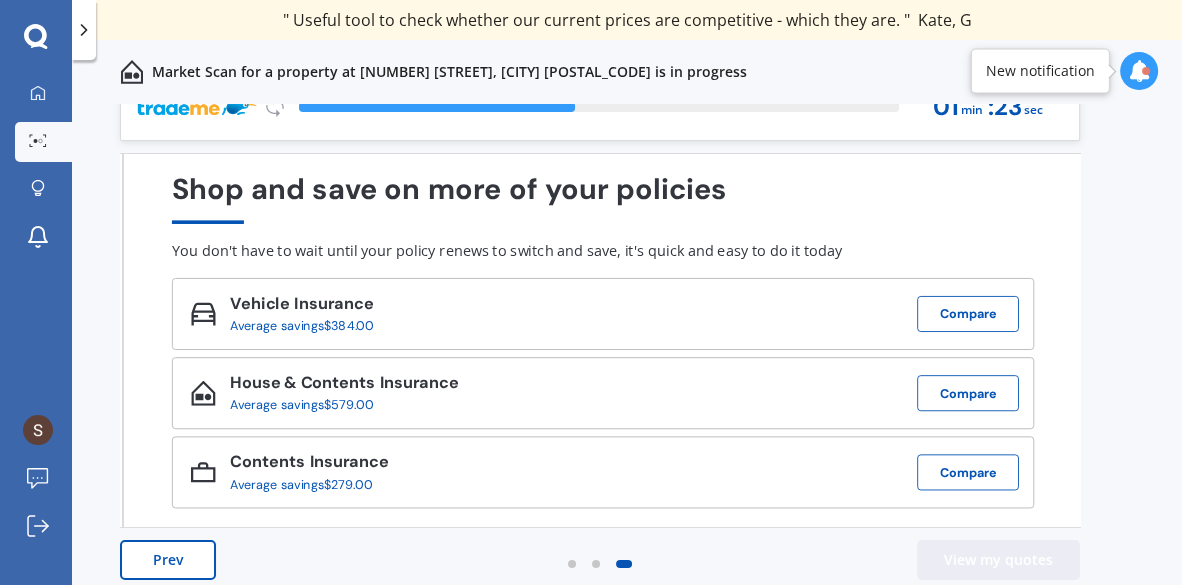 scroll, scrollTop: 45, scrollLeft: 0, axis: vertical 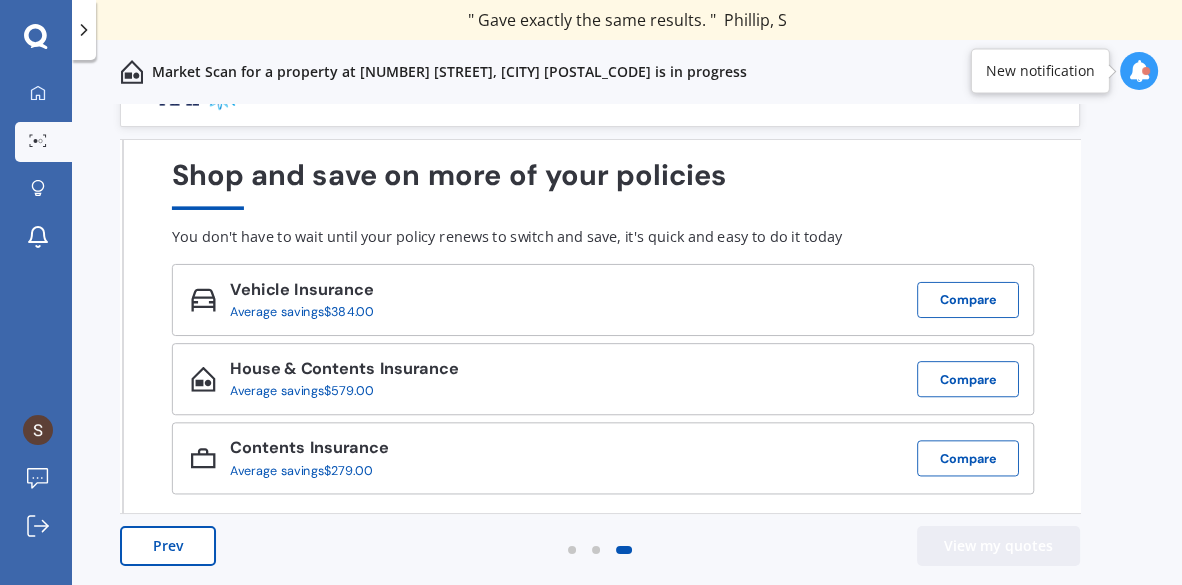 click on "View my quotes" at bounding box center (998, 546) 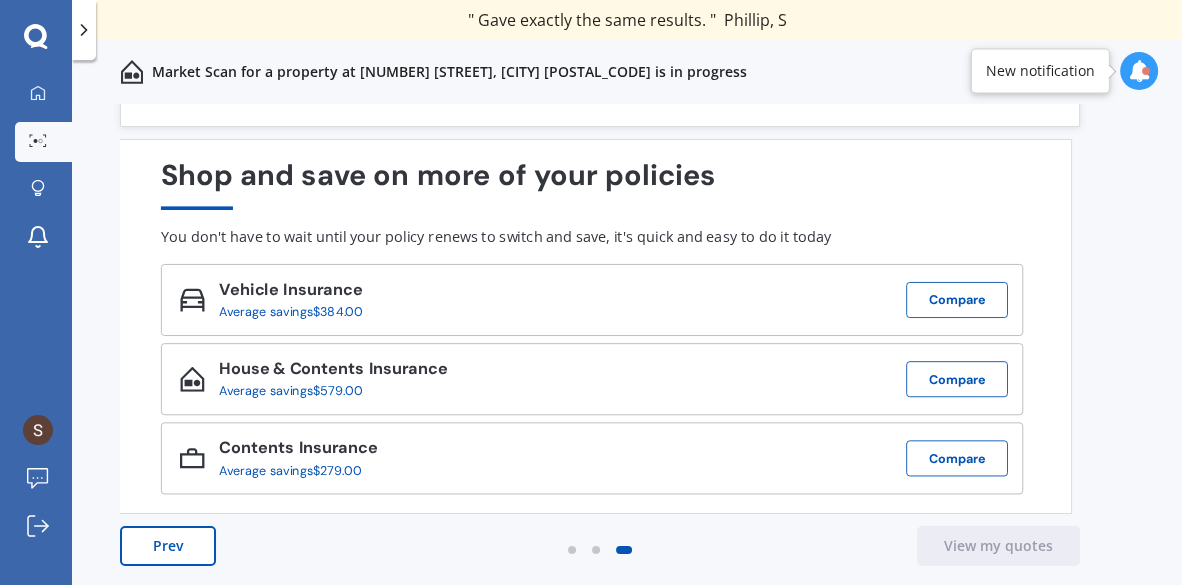 click at bounding box center (1139, 71) 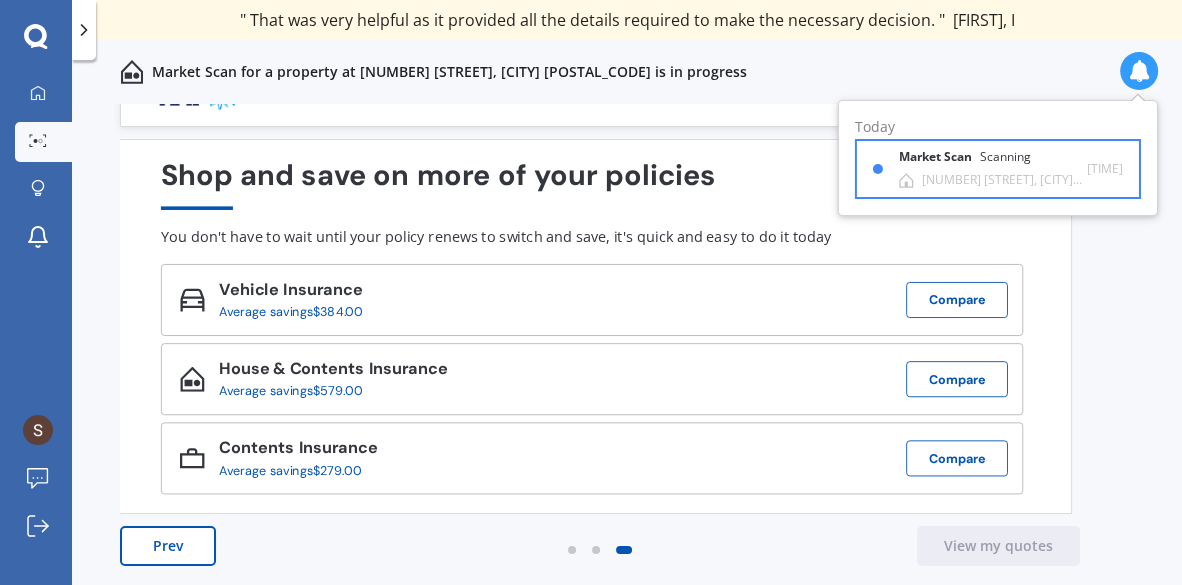 click on "Scanning" at bounding box center [1005, 157] 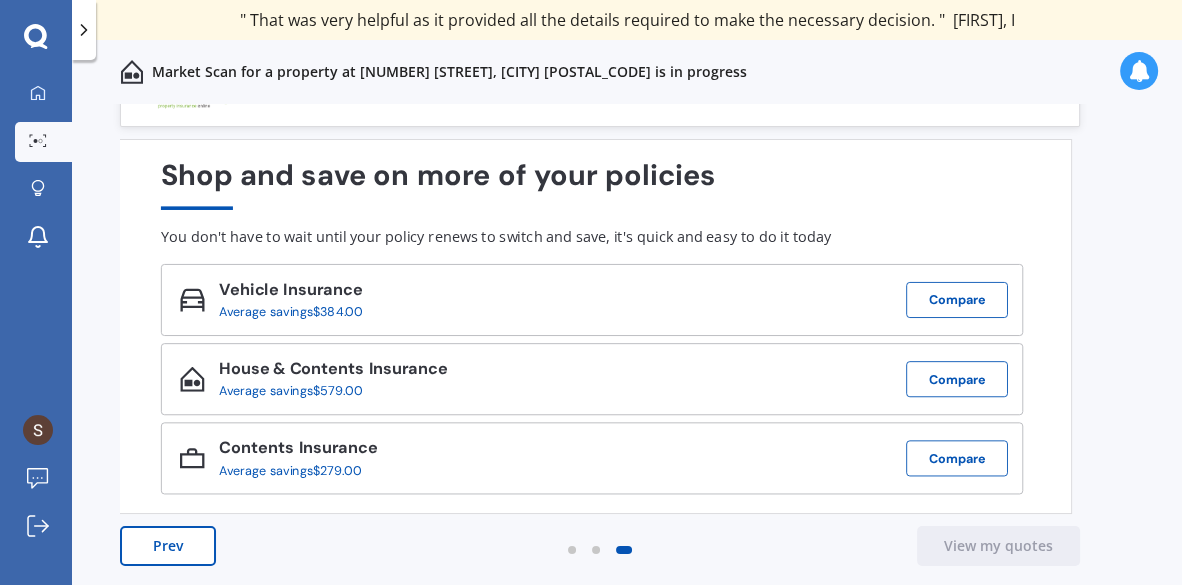 scroll, scrollTop: 0, scrollLeft: 0, axis: both 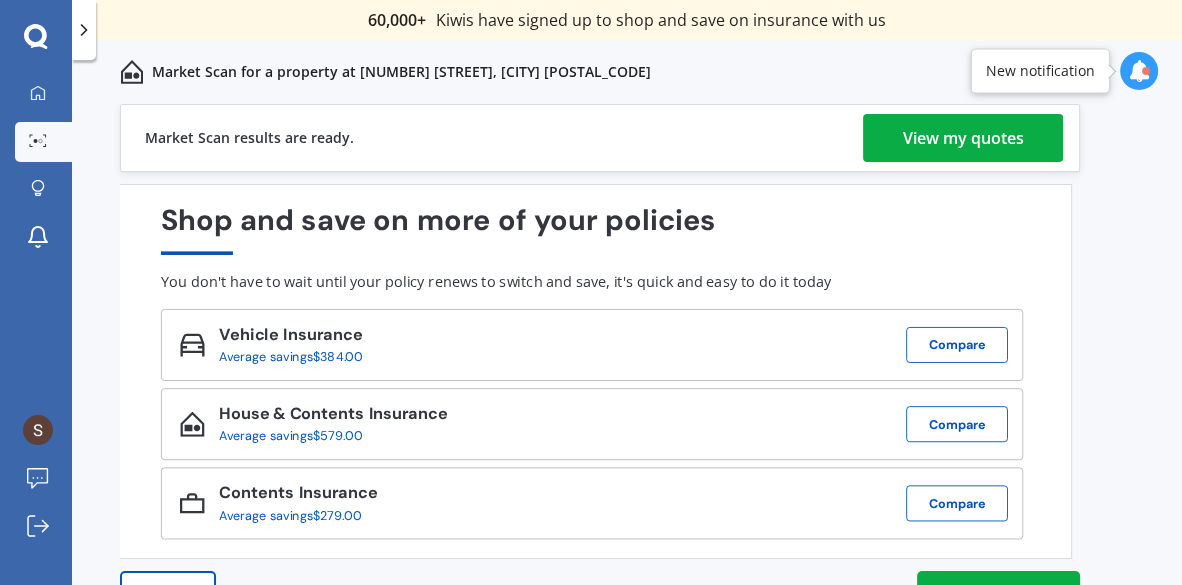 click on "View my quotes" at bounding box center (963, 138) 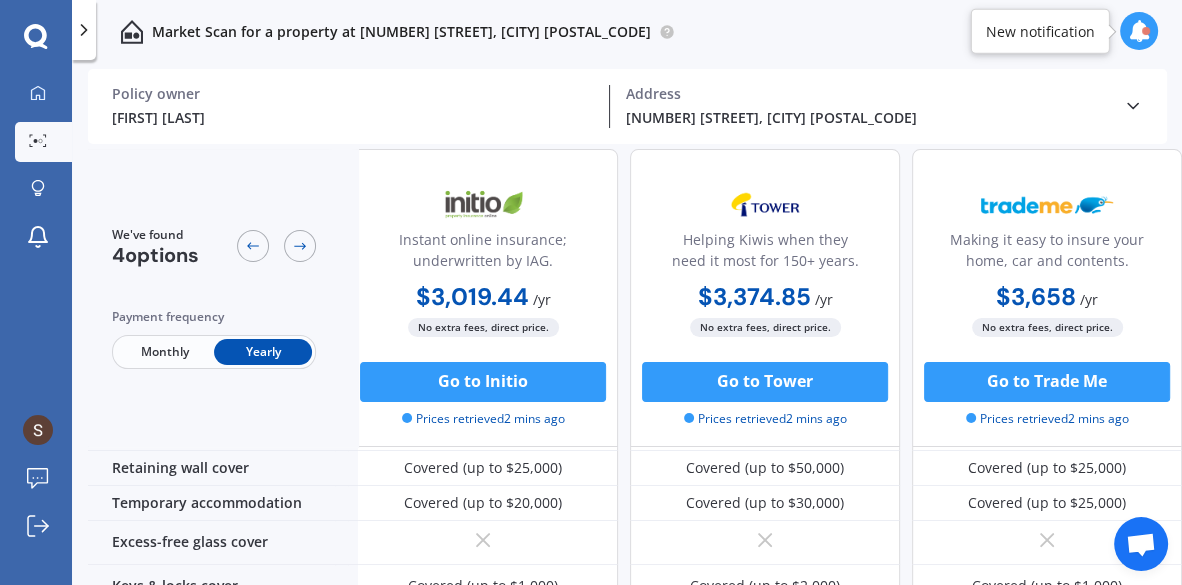 scroll, scrollTop: 274, scrollLeft: 301, axis: both 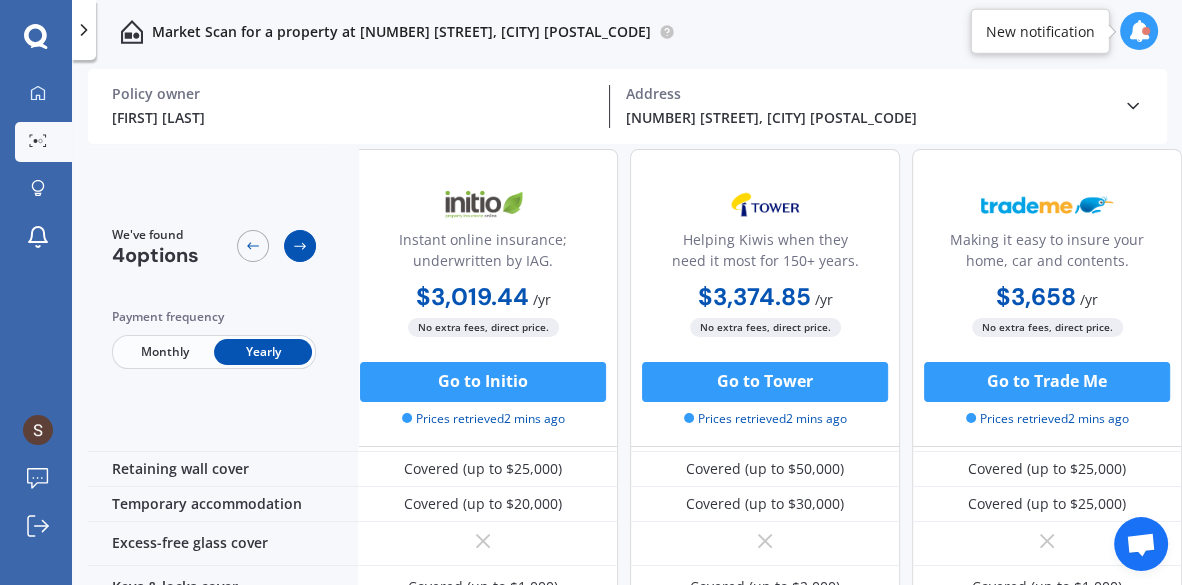 click 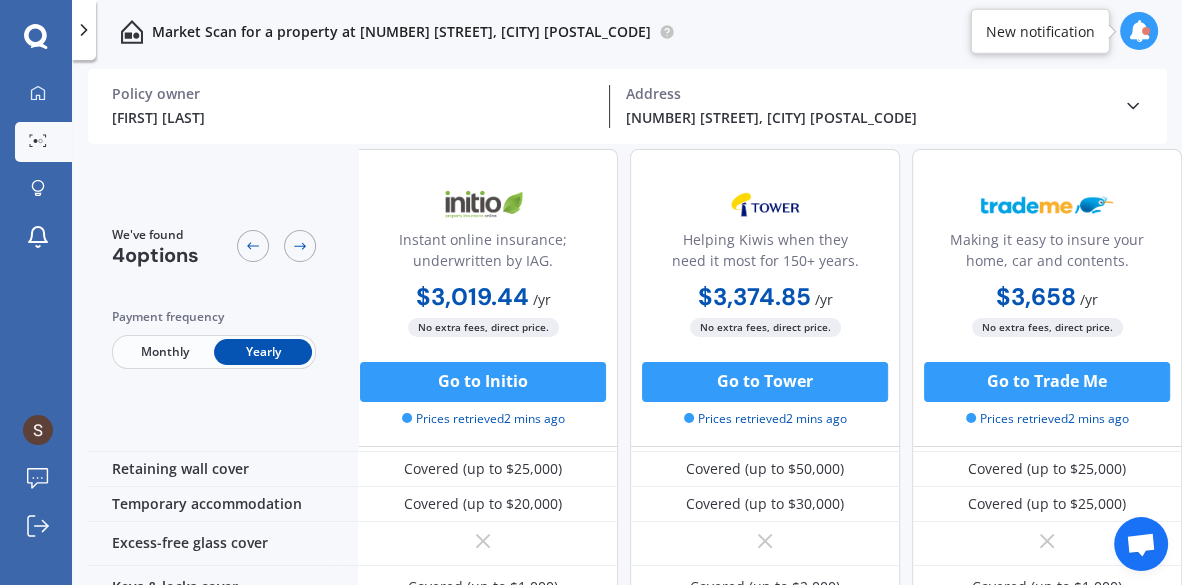 scroll, scrollTop: 233, scrollLeft: 301, axis: both 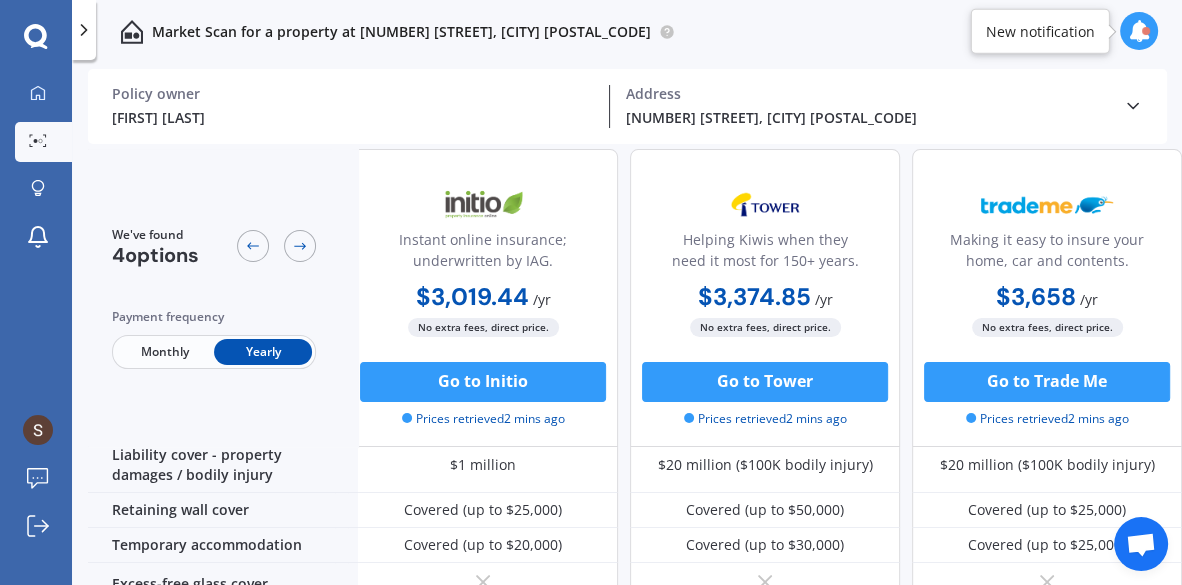 click on "Monthly" at bounding box center (165, 352) 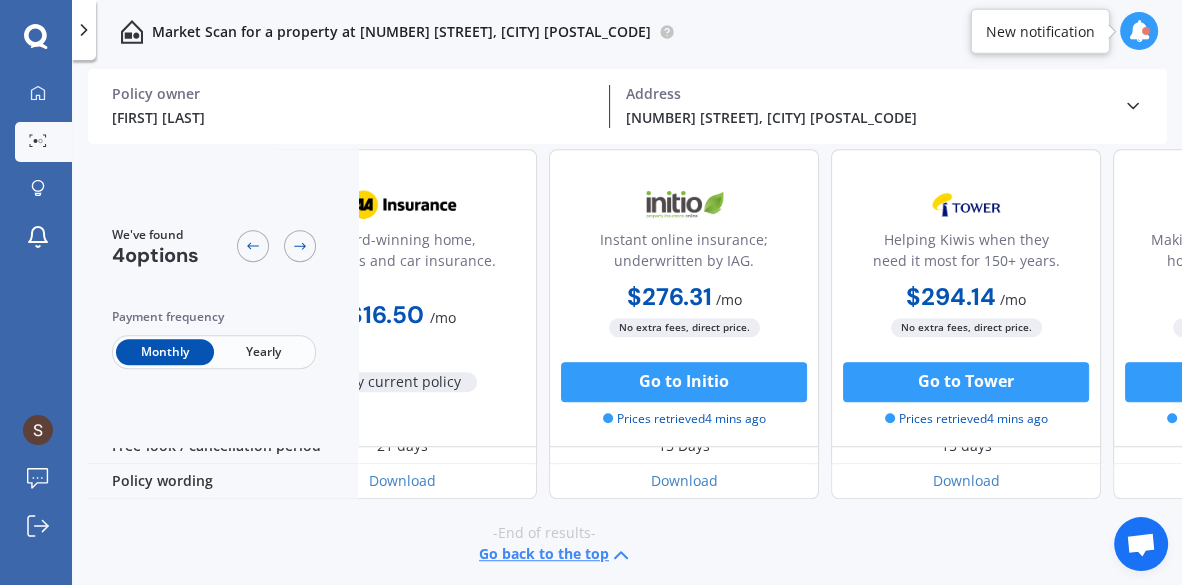 scroll, scrollTop: 1092, scrollLeft: 0, axis: vertical 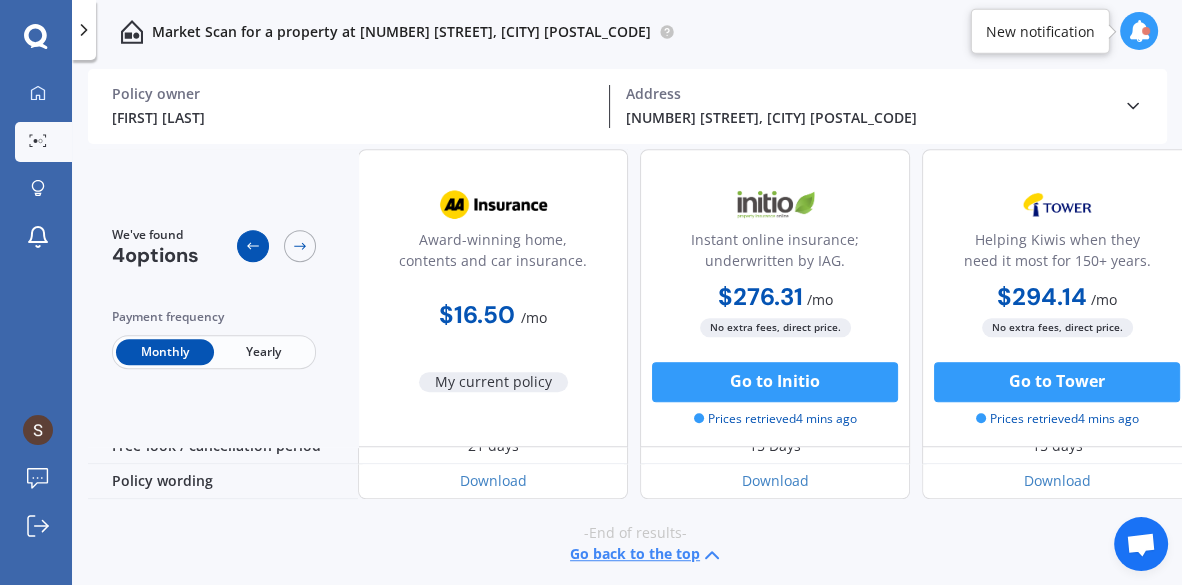 click 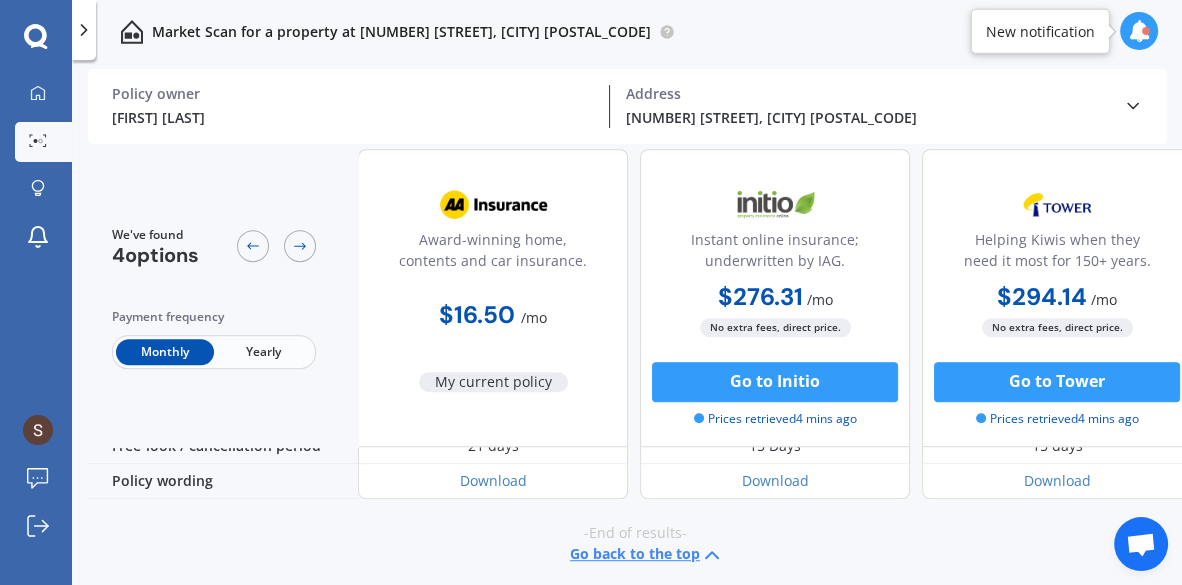 click on "Monthly" at bounding box center (165, 352) 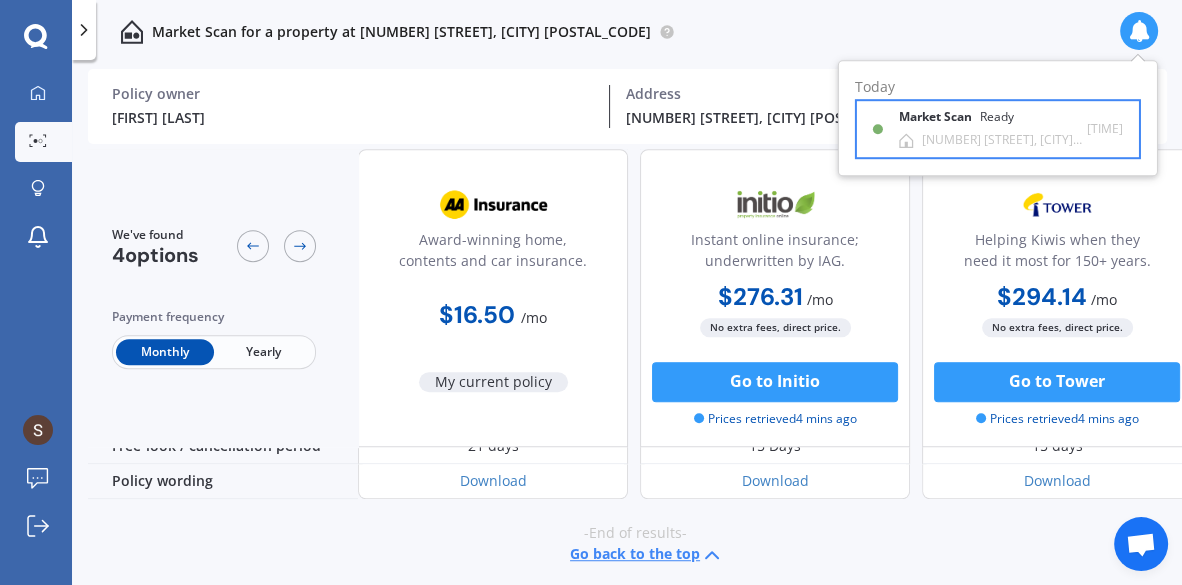 click on "Ready" at bounding box center [997, 117] 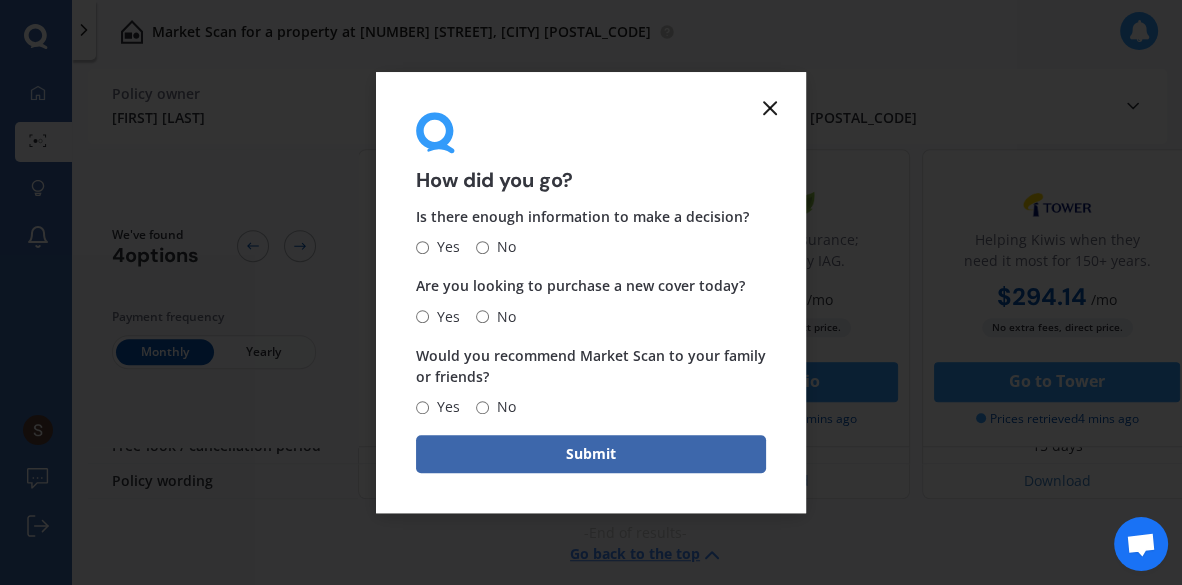 click on "Yes" at bounding box center [422, 247] 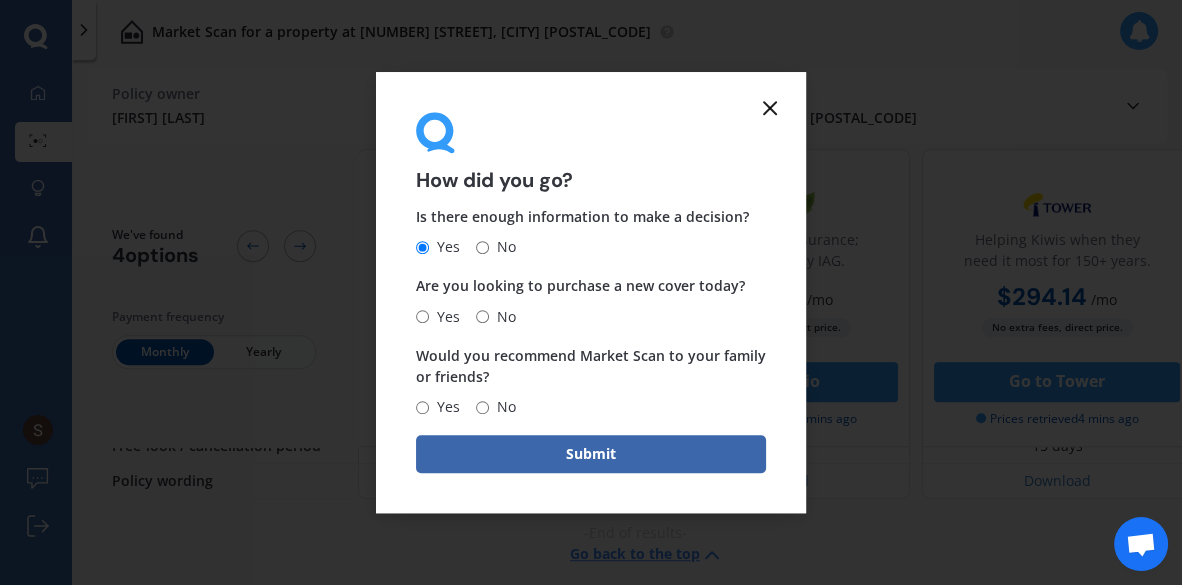 click on "No" at bounding box center [482, 407] 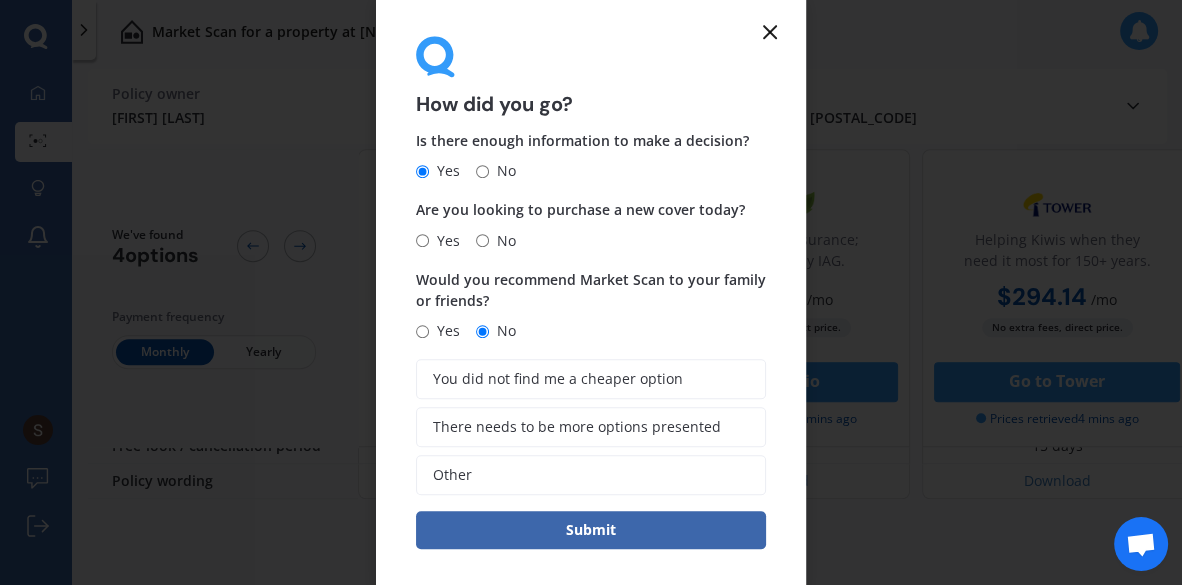 click on "No" at bounding box center (482, 240) 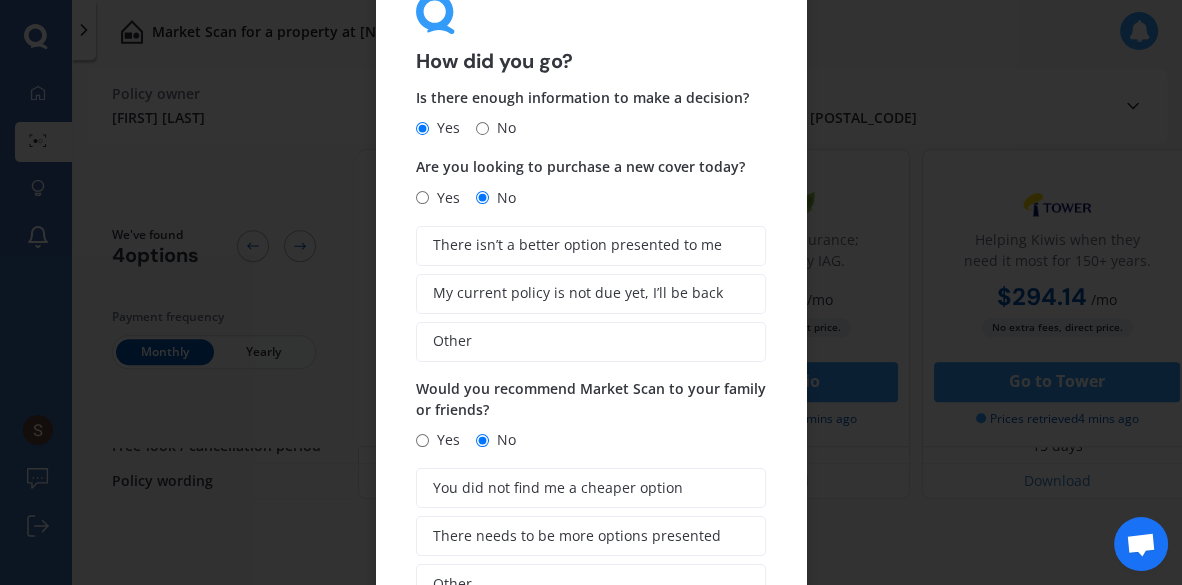 scroll, scrollTop: 64, scrollLeft: 0, axis: vertical 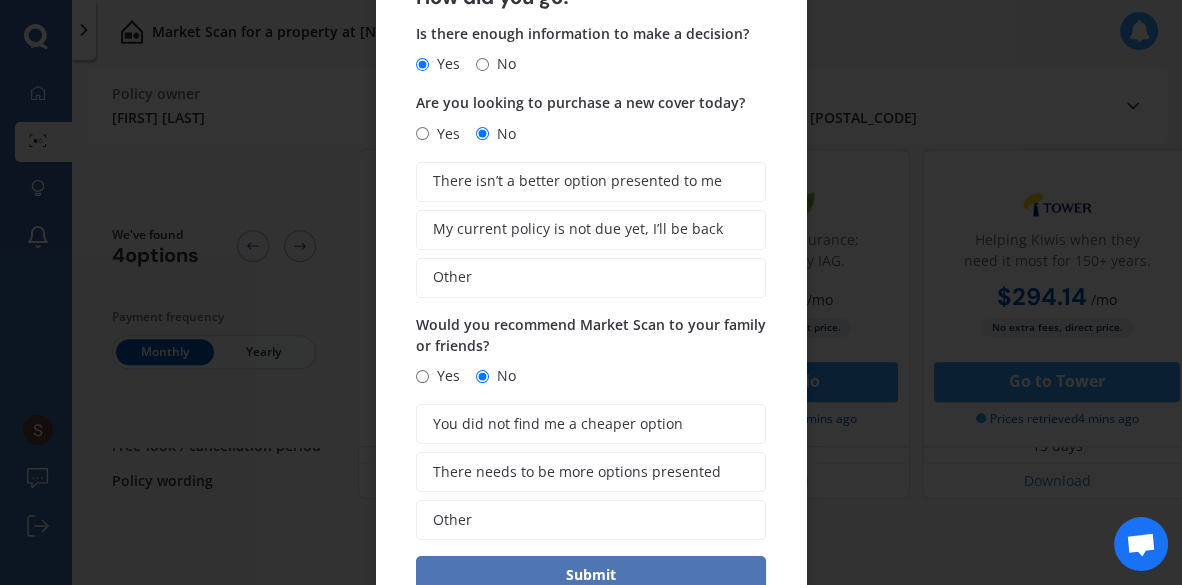 click on "Submit" at bounding box center [591, 575] 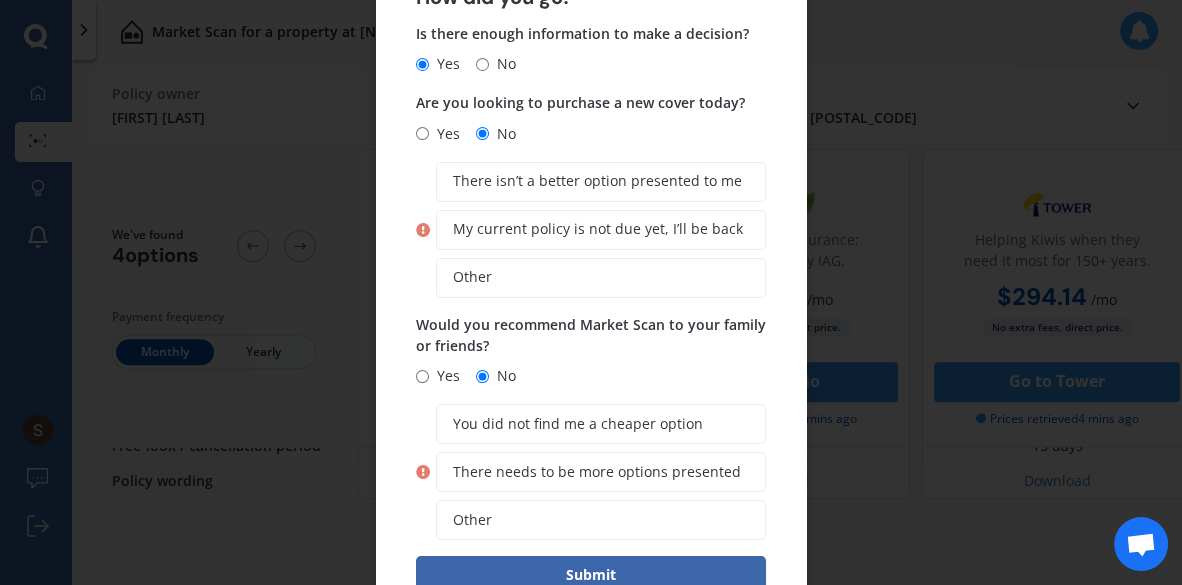 click at bounding box center [423, 230] 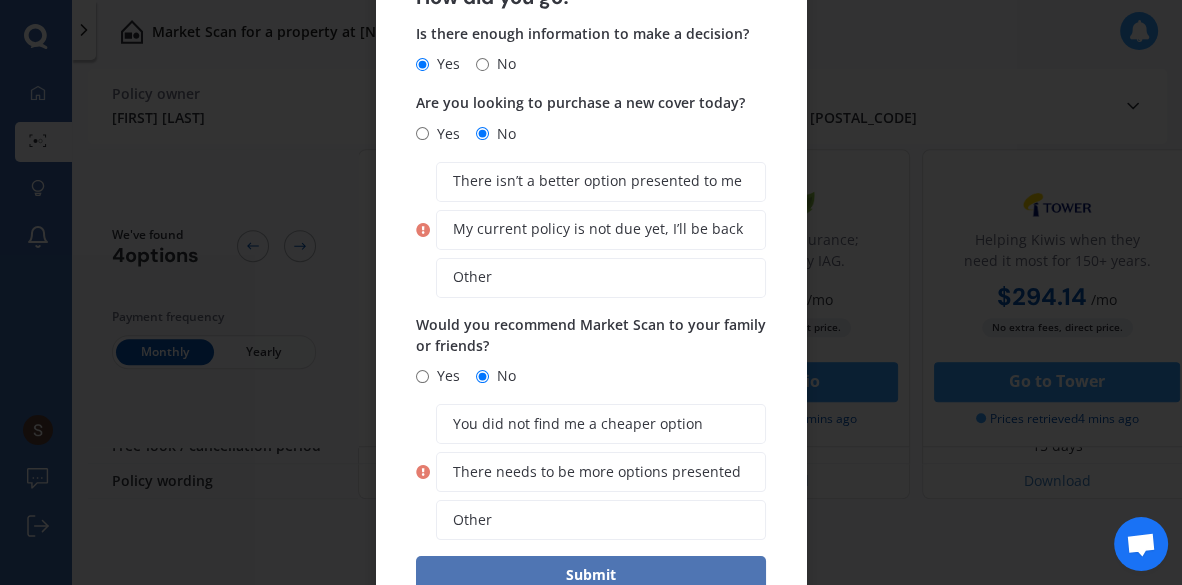 click on "Submit" at bounding box center (591, 575) 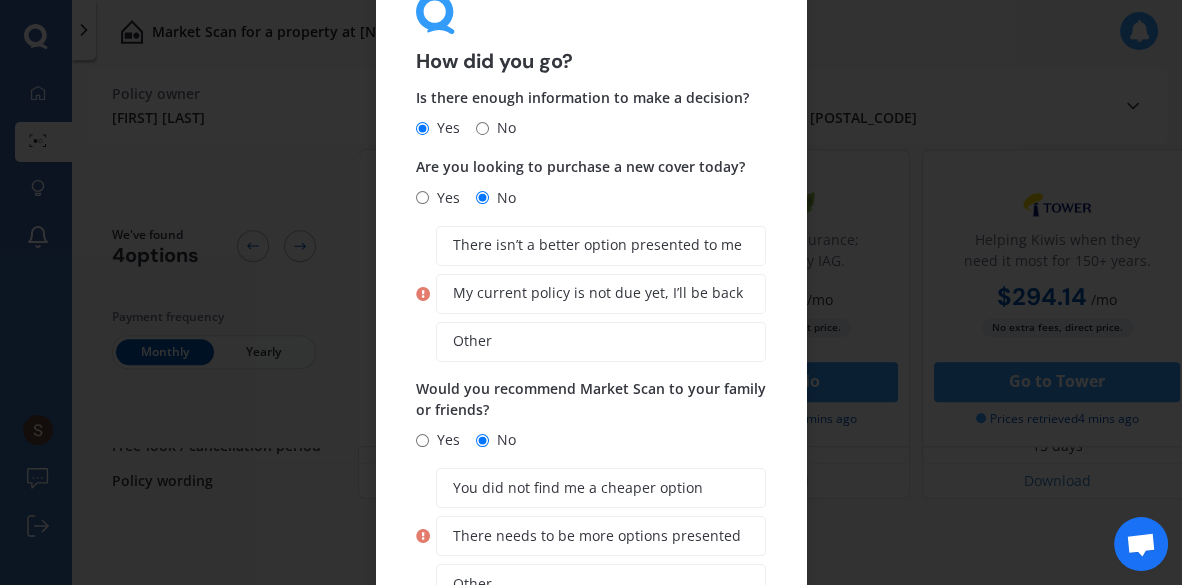 click on "How did you go? Is there enough information to make a decision? Yes No Are you looking to purchase a new cover today? Yes No There isn’t a better option presented to me My current policy is not due yet, I’ll be back Other Would you recommend Market Scan to your family or friends? Yes No You did not find me a cheaper option There needs to be more options presented Other Submit" at bounding box center [591, 292] 